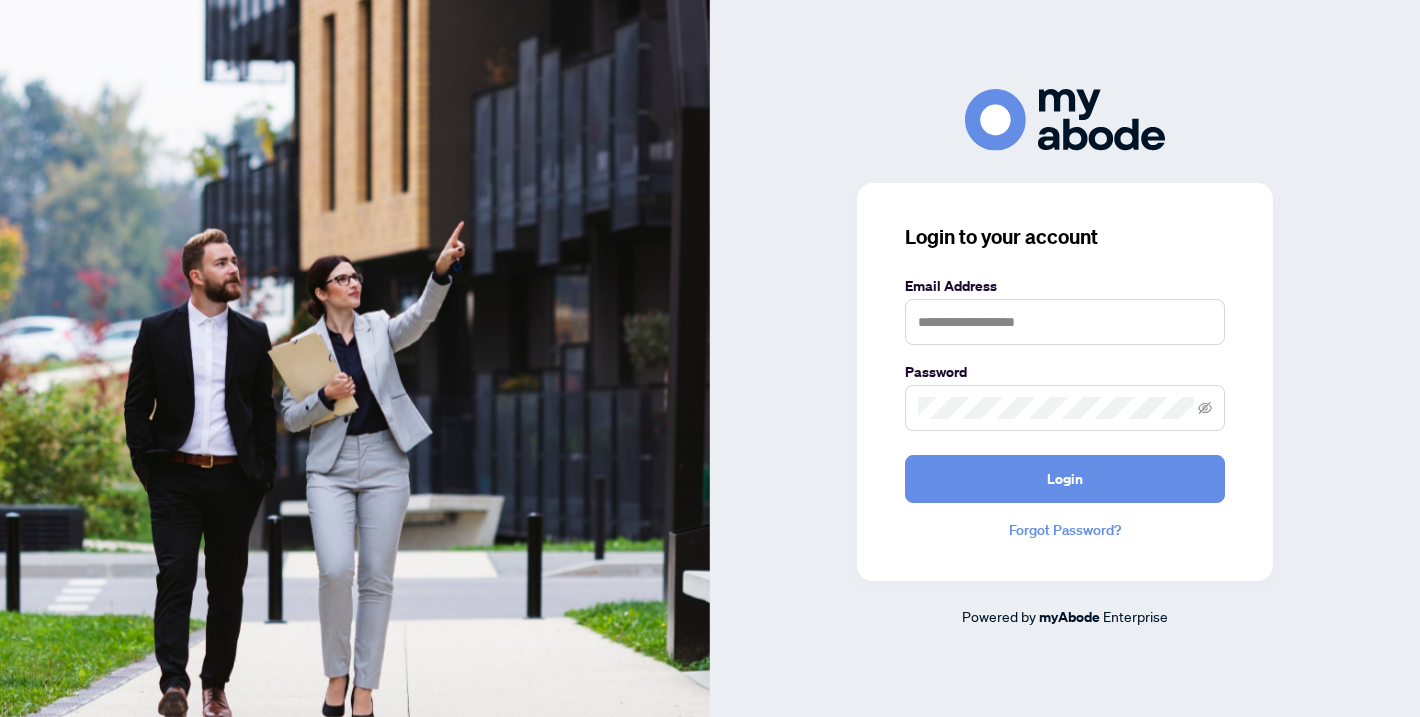 scroll, scrollTop: 0, scrollLeft: 0, axis: both 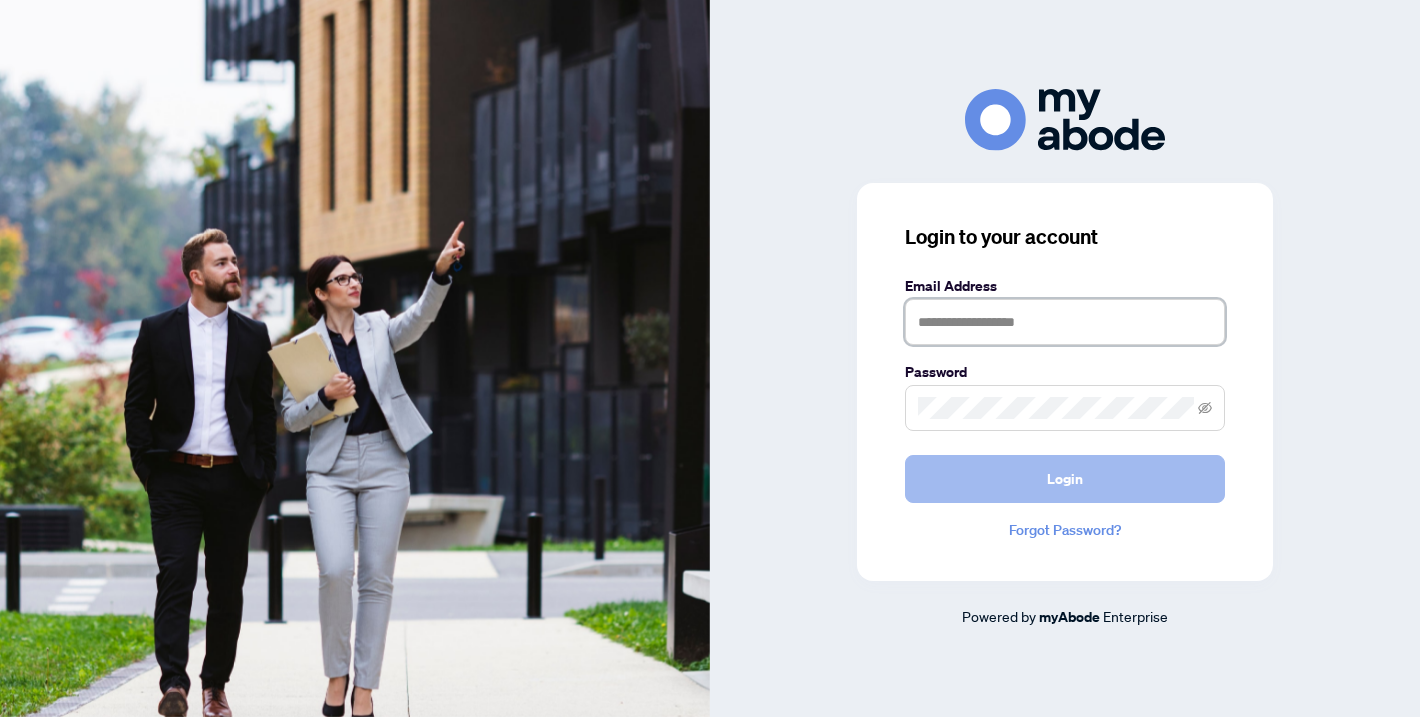 type on "**********" 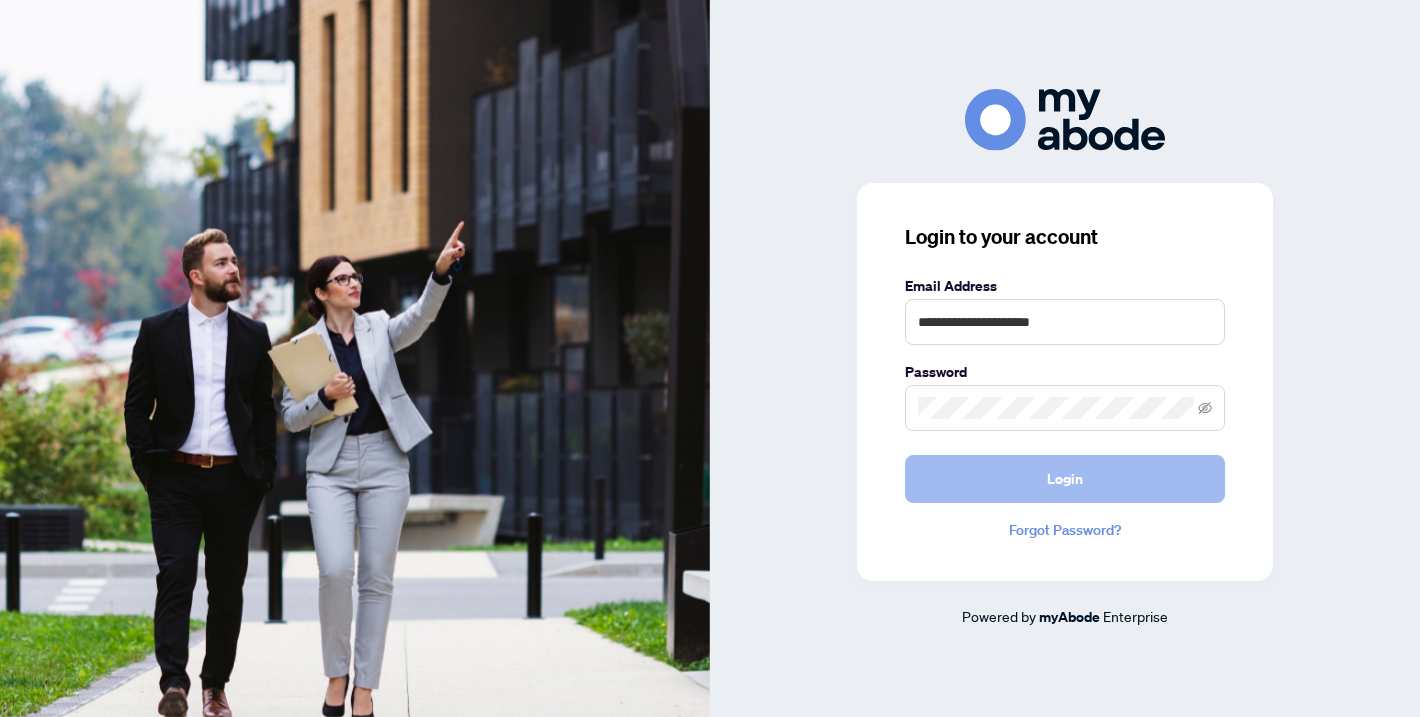 click on "Login" at bounding box center [1065, 479] 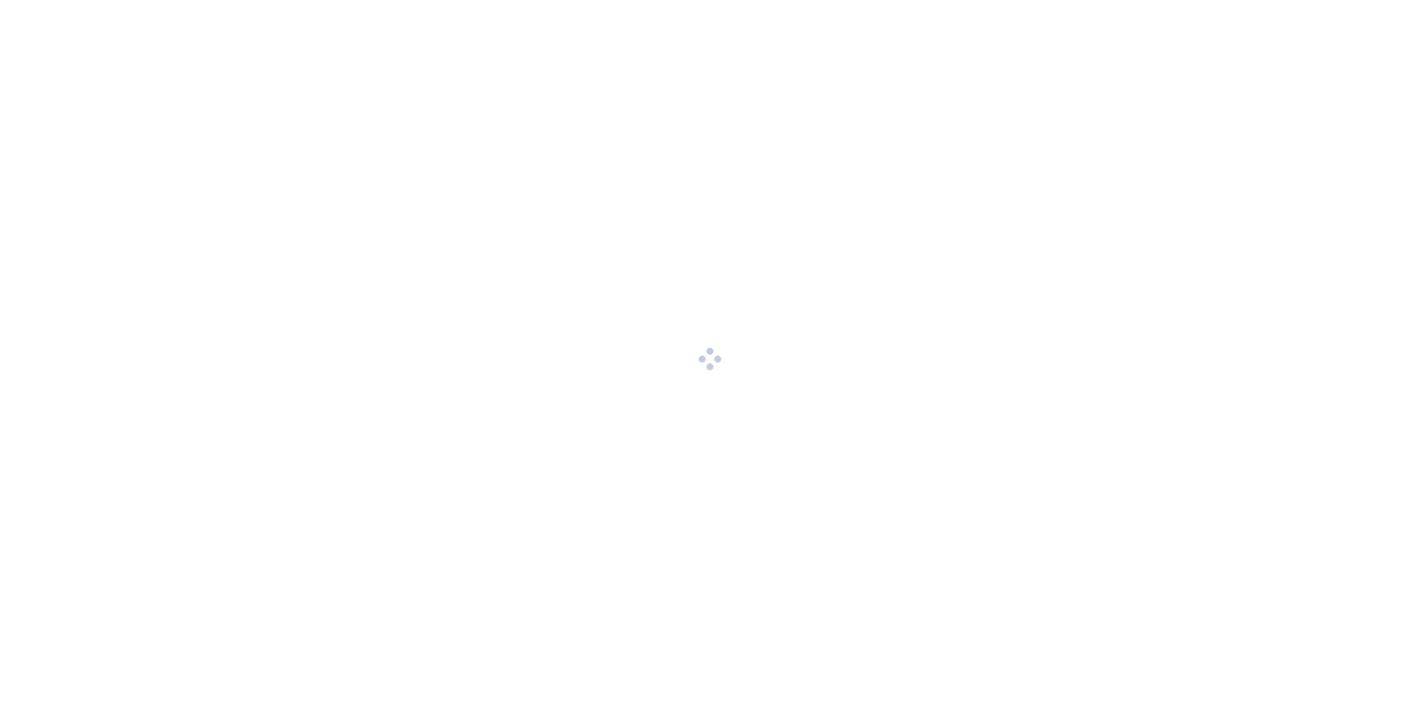 scroll, scrollTop: 0, scrollLeft: 0, axis: both 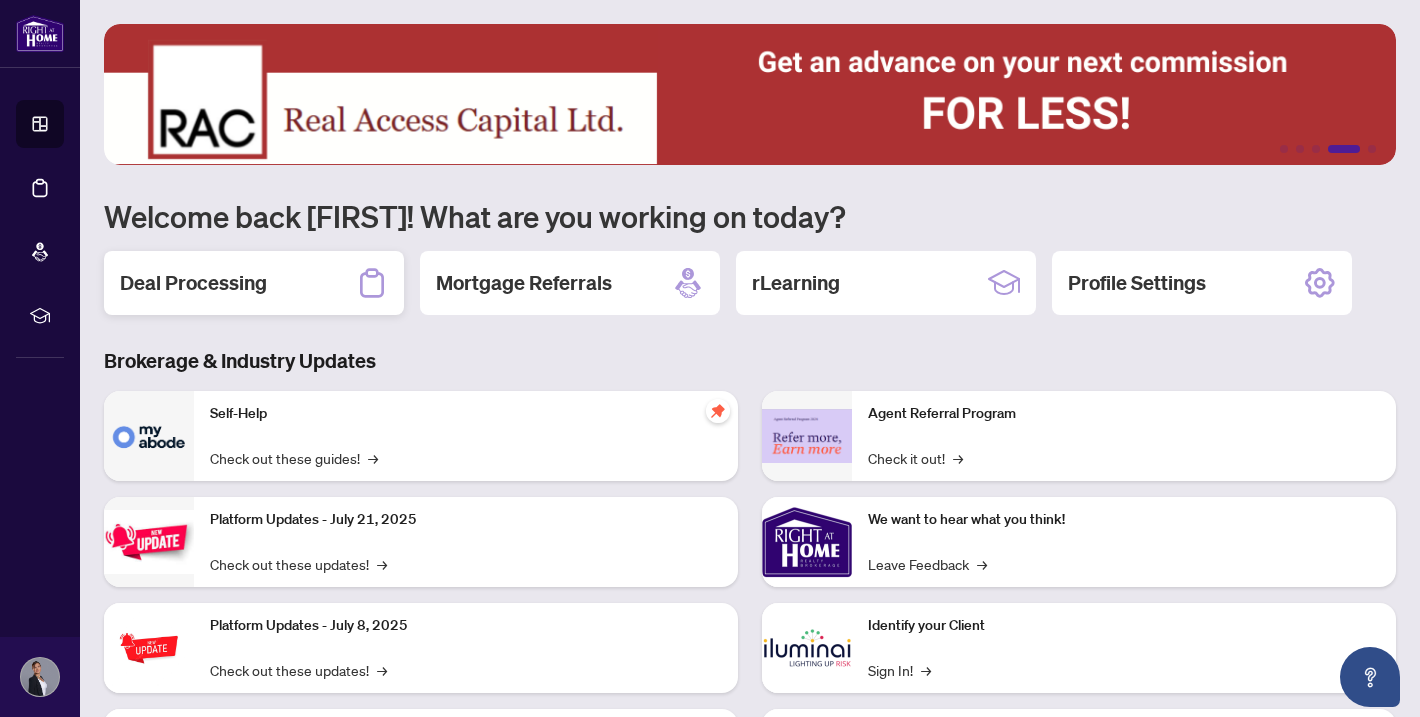 click on "Deal Processing" at bounding box center (193, 283) 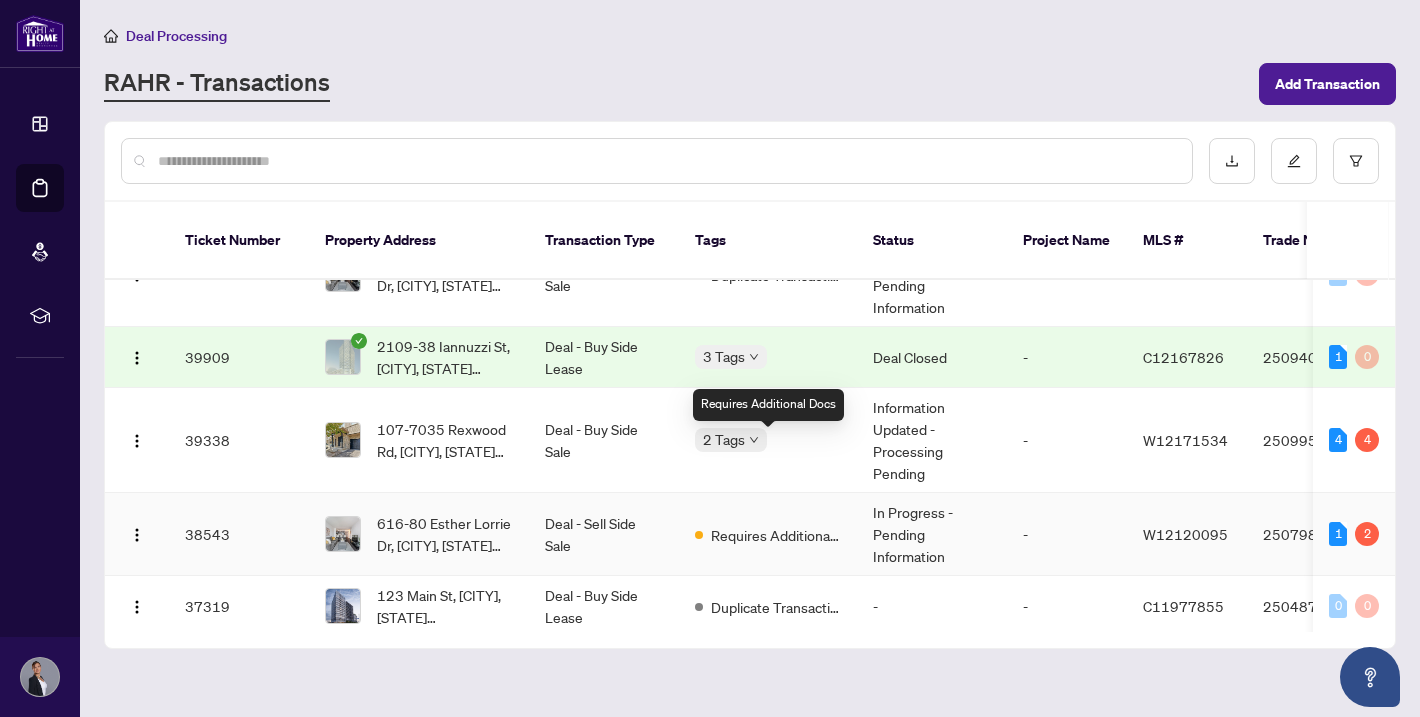 scroll, scrollTop: 0, scrollLeft: 0, axis: both 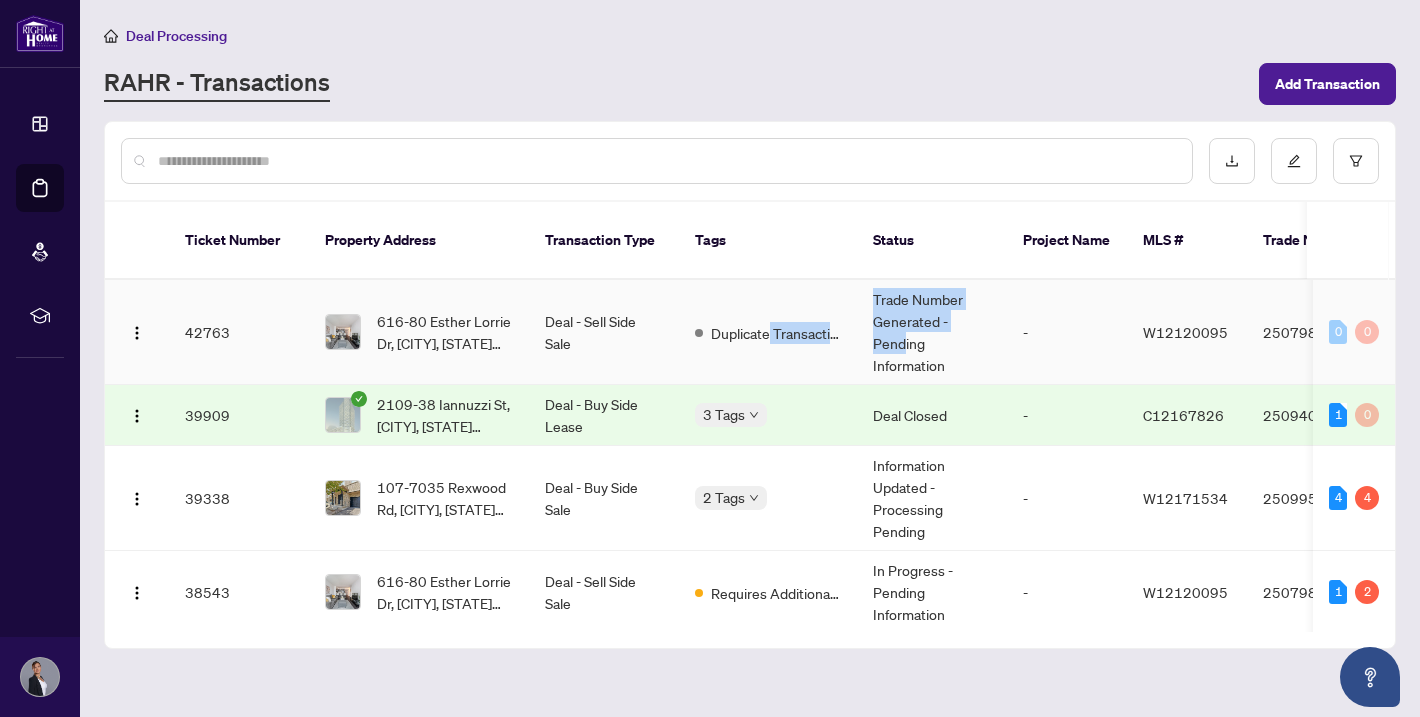 drag, startPoint x: 902, startPoint y: 321, endPoint x: 767, endPoint y: 315, distance: 135.13327 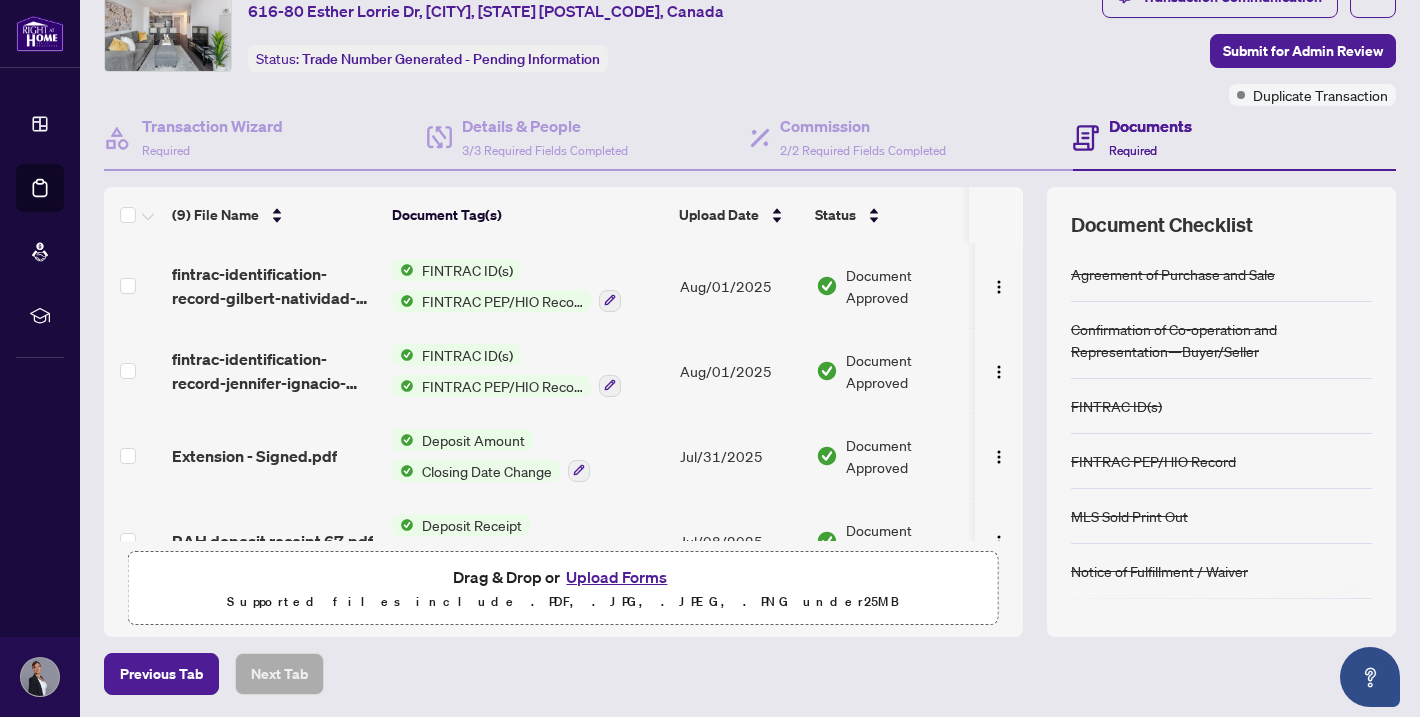 scroll, scrollTop: 158, scrollLeft: 0, axis: vertical 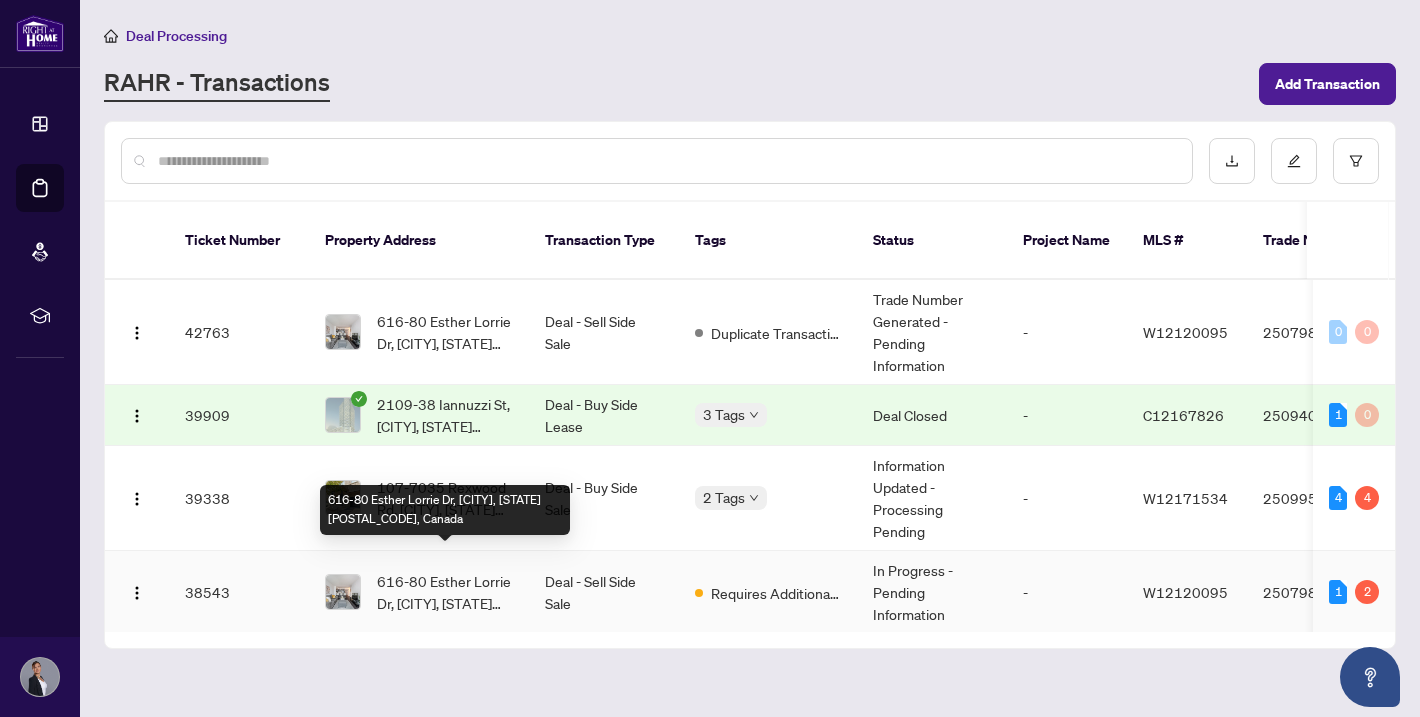 click on "616-80 Esther Lorrie Dr, [CITY], [STATE] [POSTAL_CODE], Canada" at bounding box center [445, 592] 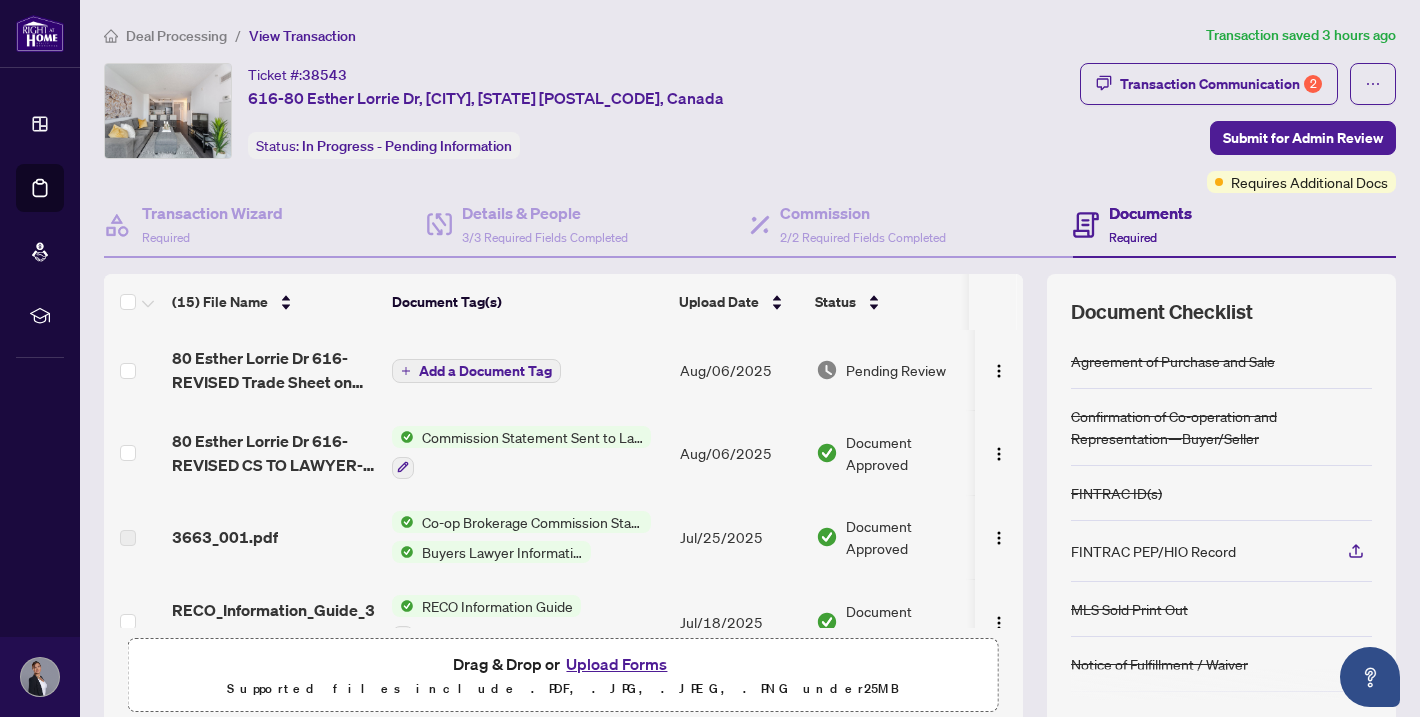 scroll, scrollTop: 164, scrollLeft: 0, axis: vertical 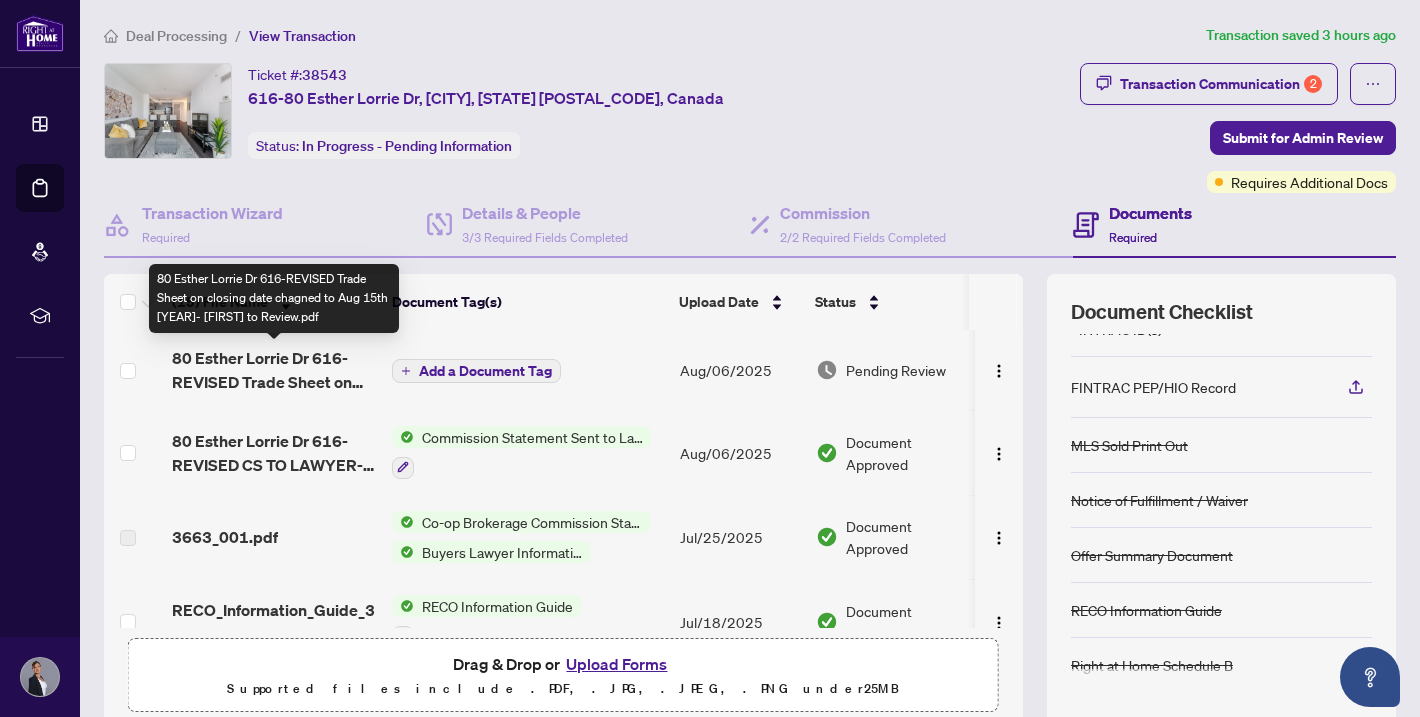 click on "80 Esther Lorrie Dr 616-REVISED Trade Sheet on closing date chagned to Aug 15th [YEAR]- [FIRST] to Review.pdf" at bounding box center [274, 370] 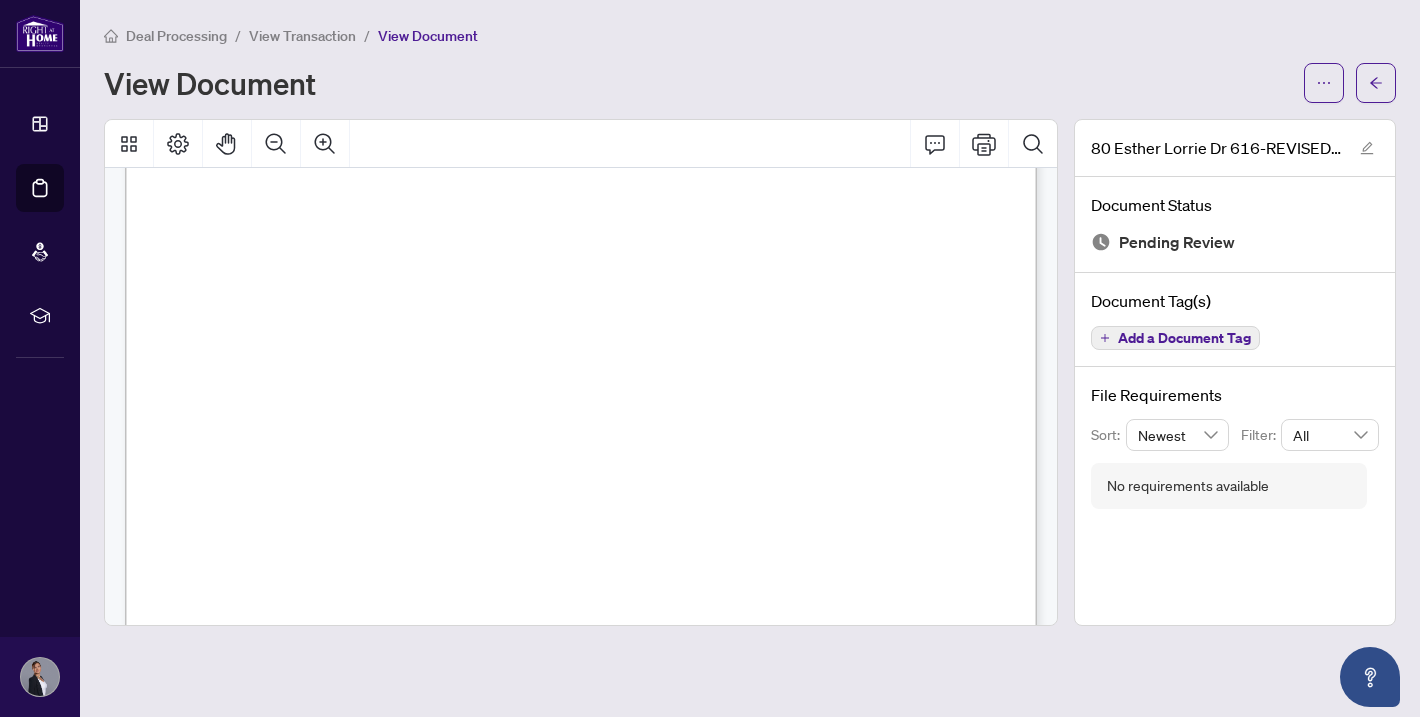scroll, scrollTop: 0, scrollLeft: 0, axis: both 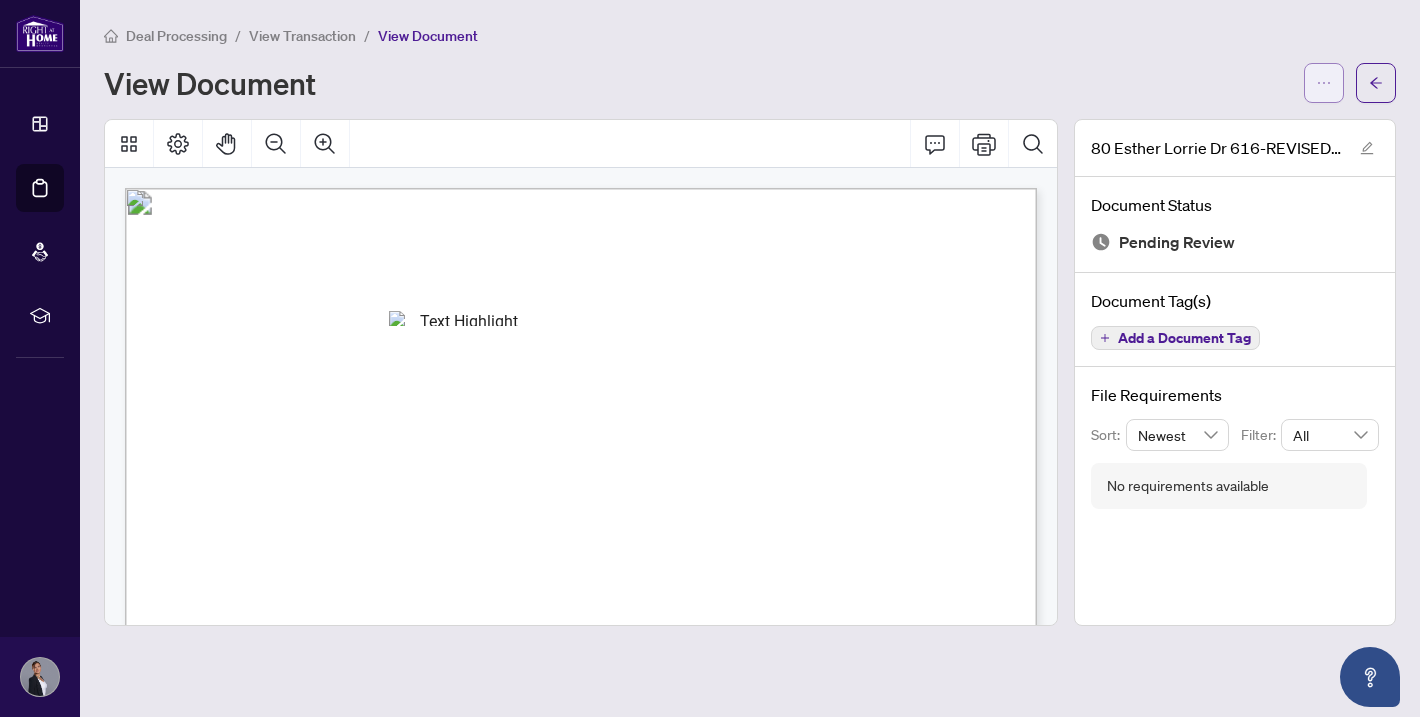 click at bounding box center (1324, 83) 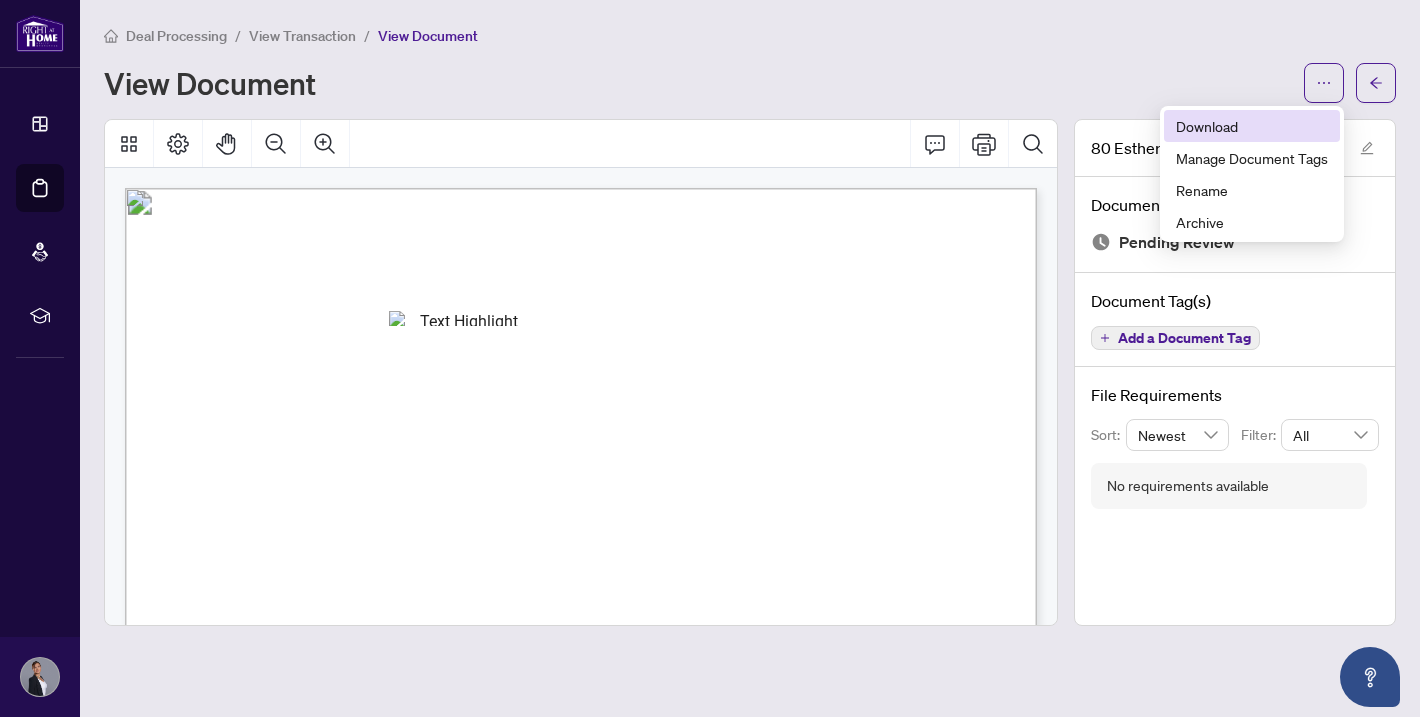 click on "Download" at bounding box center (1252, 126) 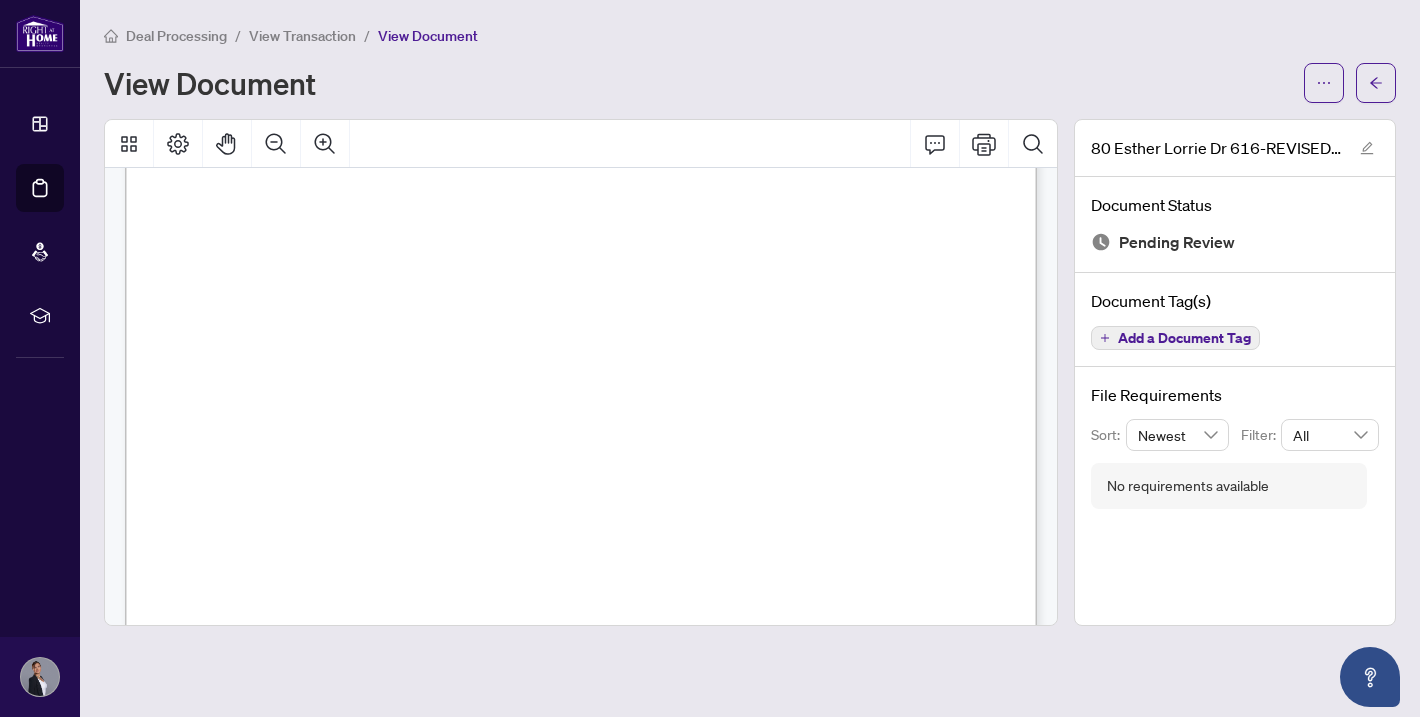 scroll, scrollTop: 293, scrollLeft: 0, axis: vertical 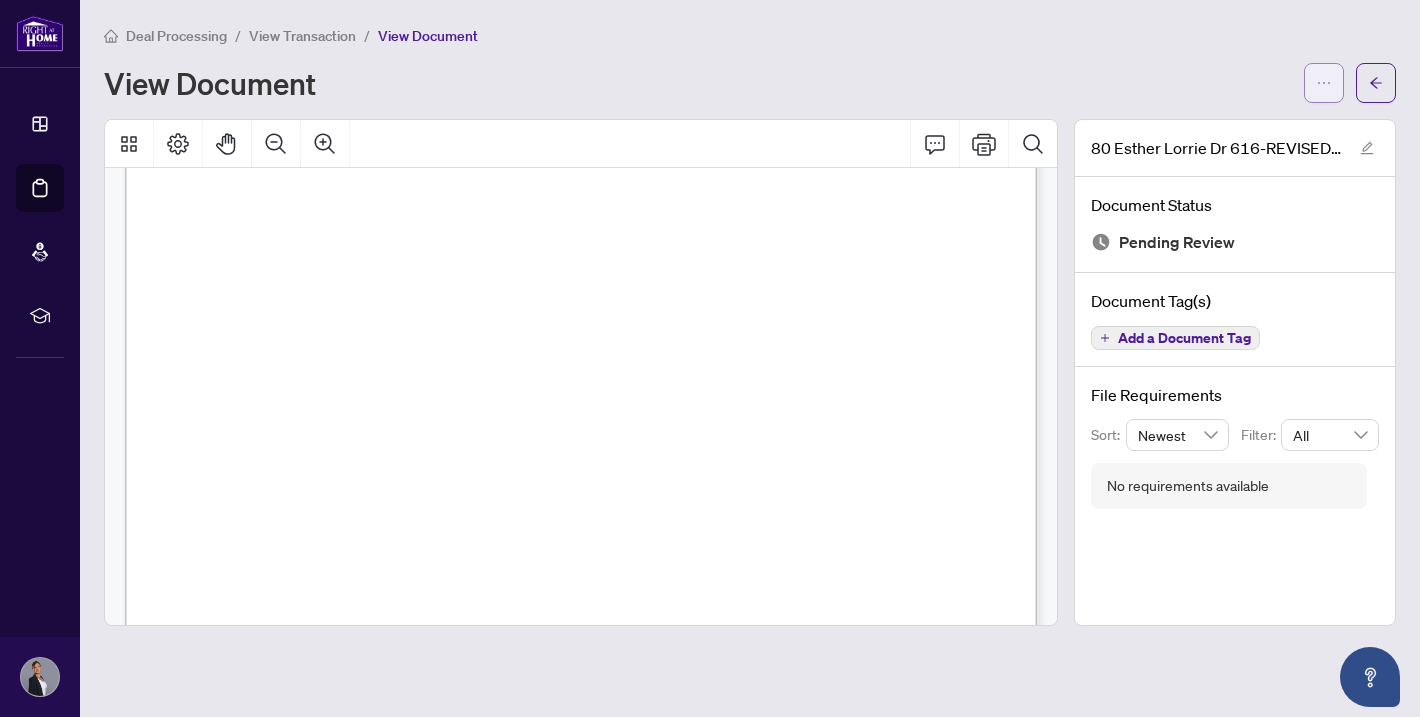 click at bounding box center (1324, 83) 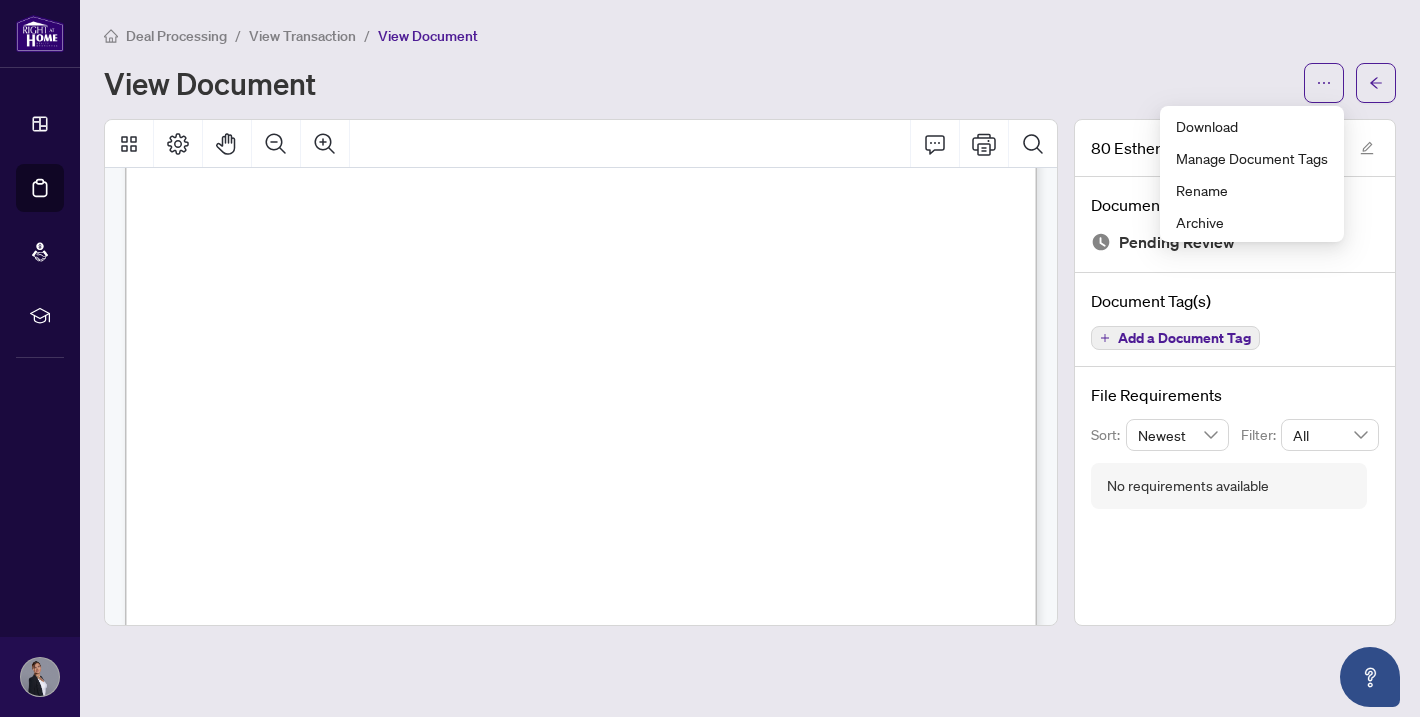 click on "Deal Processing / View Transaction / View Document View Document 80 Esther Lorrie Dr 616-REVISED Trade Sheet on closing date chagned to Aug 15th [YEAR]- [FIRST] to Review.pdf Document Status Pending Review Document Tag(s) Add a Document Tag [MONTH]/[DAY]/[YEAR] No requirements available" at bounding box center [750, 325] 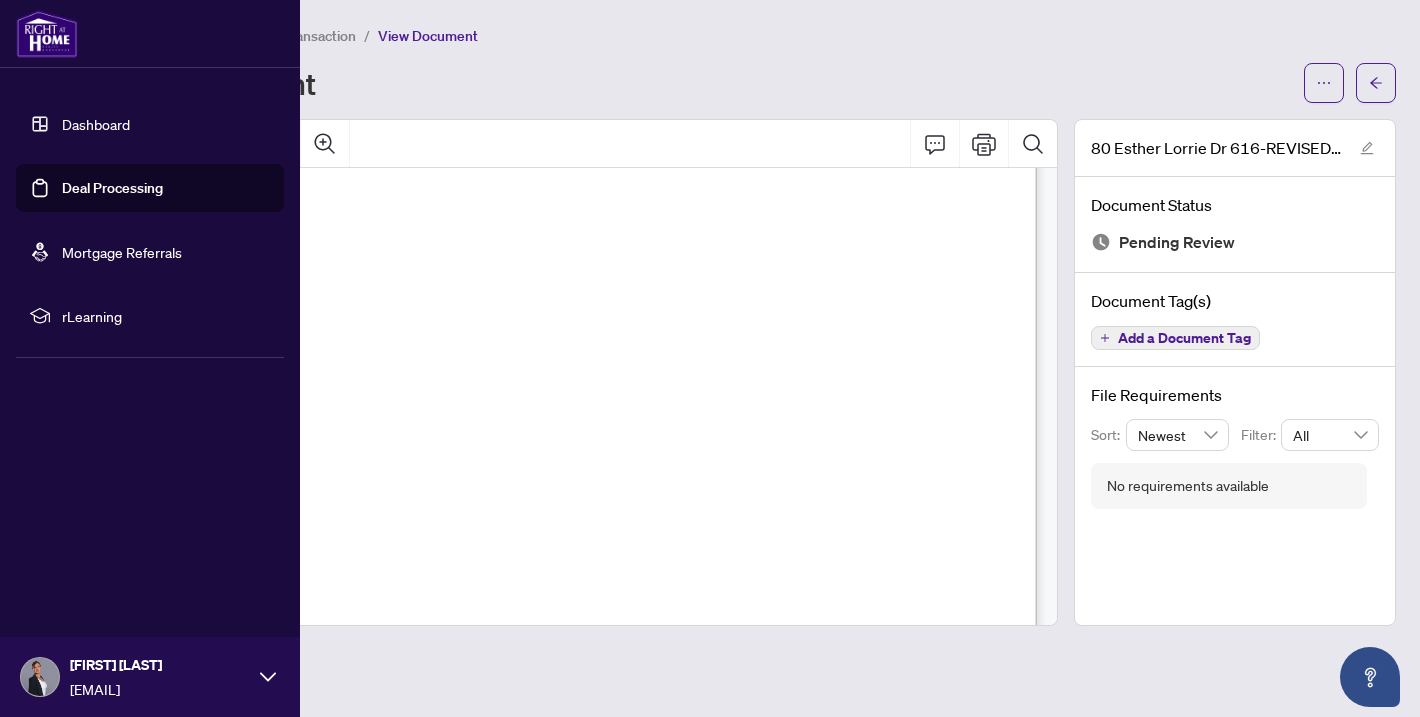 click on "Dashboard" at bounding box center (96, 124) 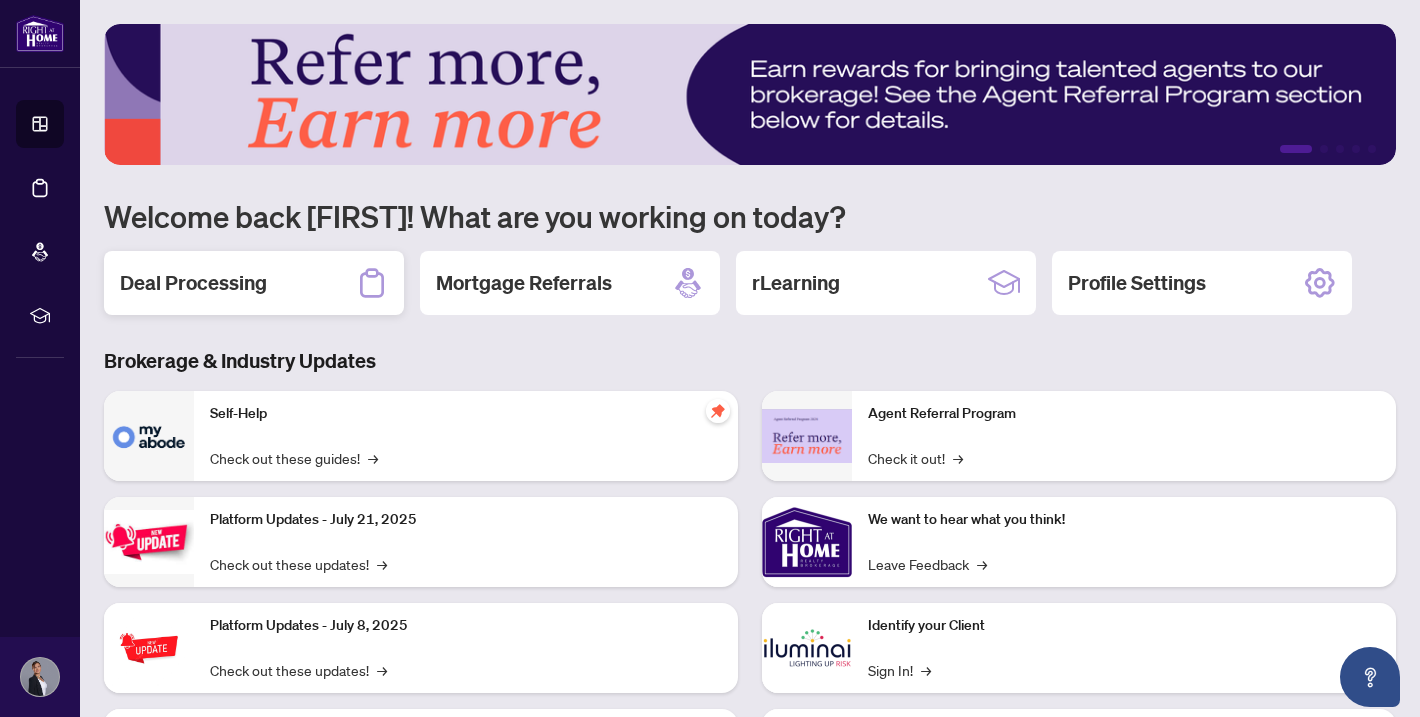 click on "Deal Processing" at bounding box center (193, 283) 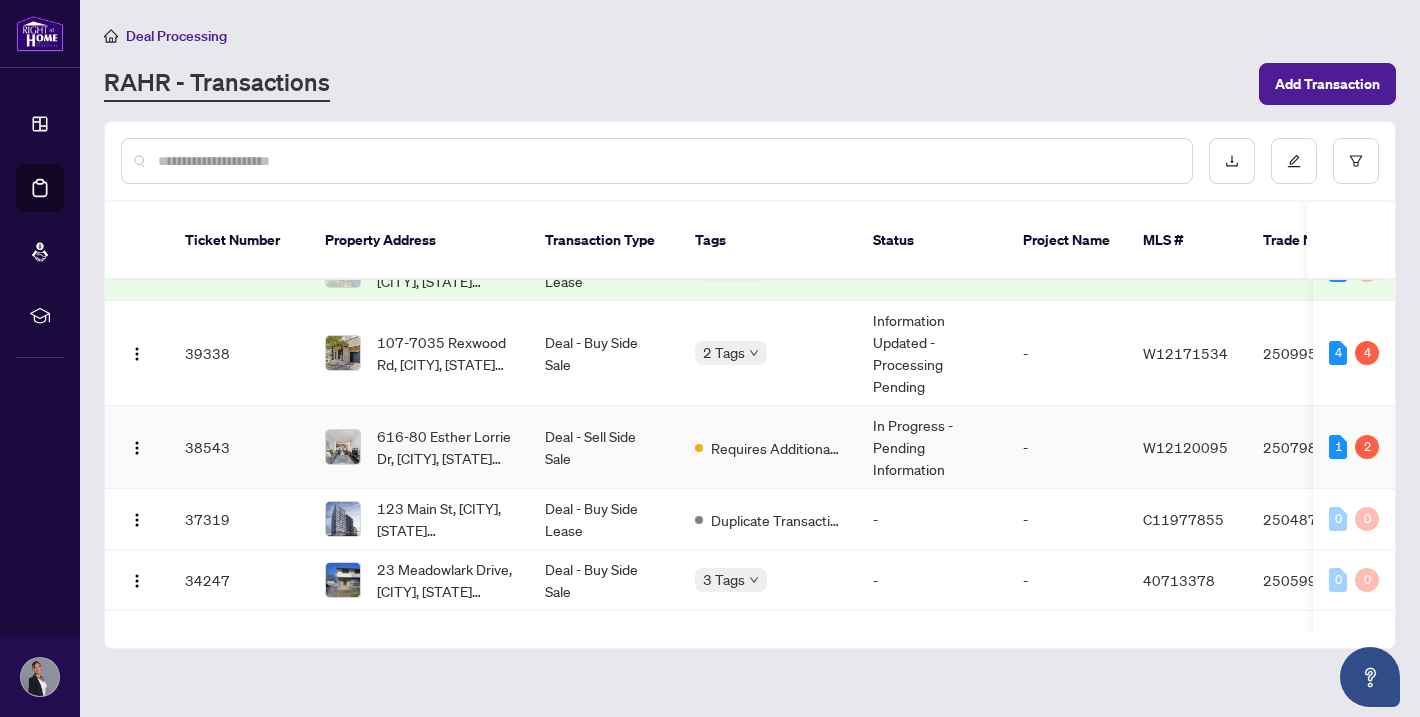scroll, scrollTop: 157, scrollLeft: 0, axis: vertical 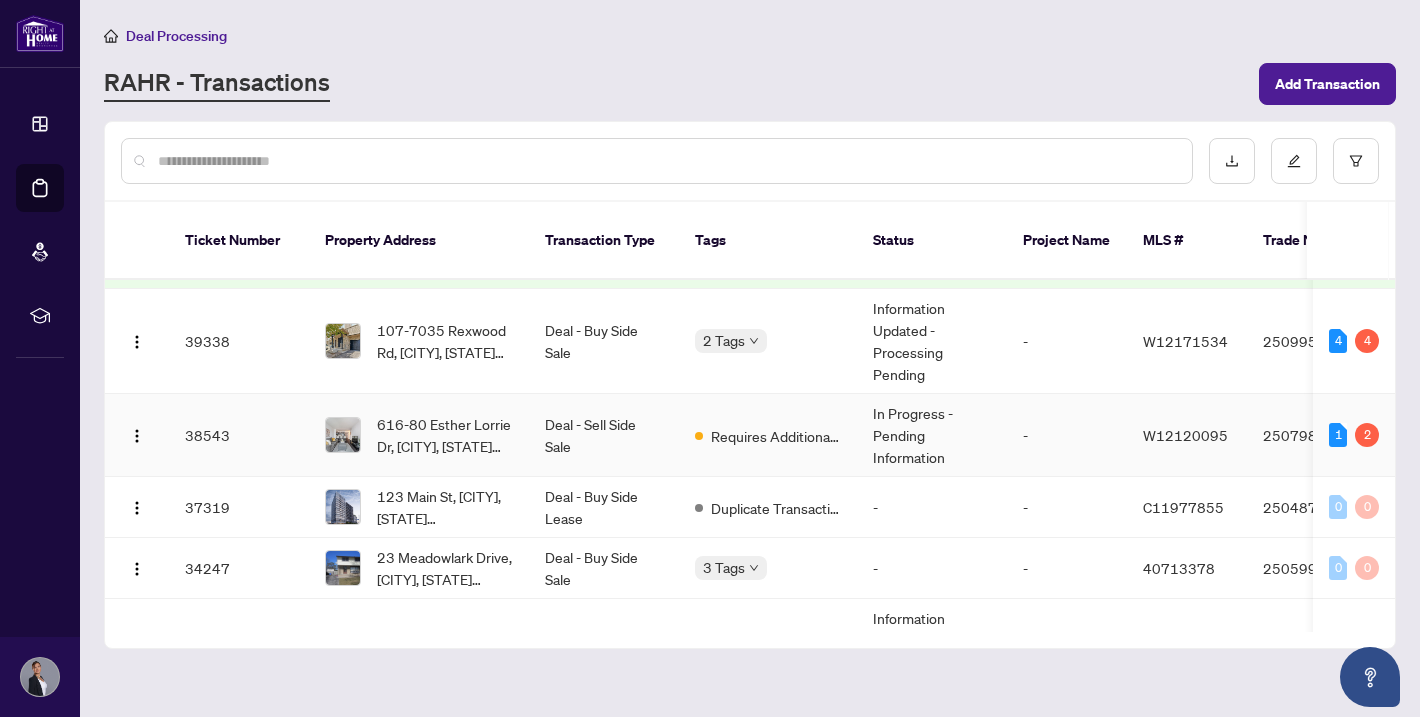 click on "616-80 Esther Lorrie Dr, [CITY], [STATE] [POSTAL_CODE], Canada" at bounding box center [445, 435] 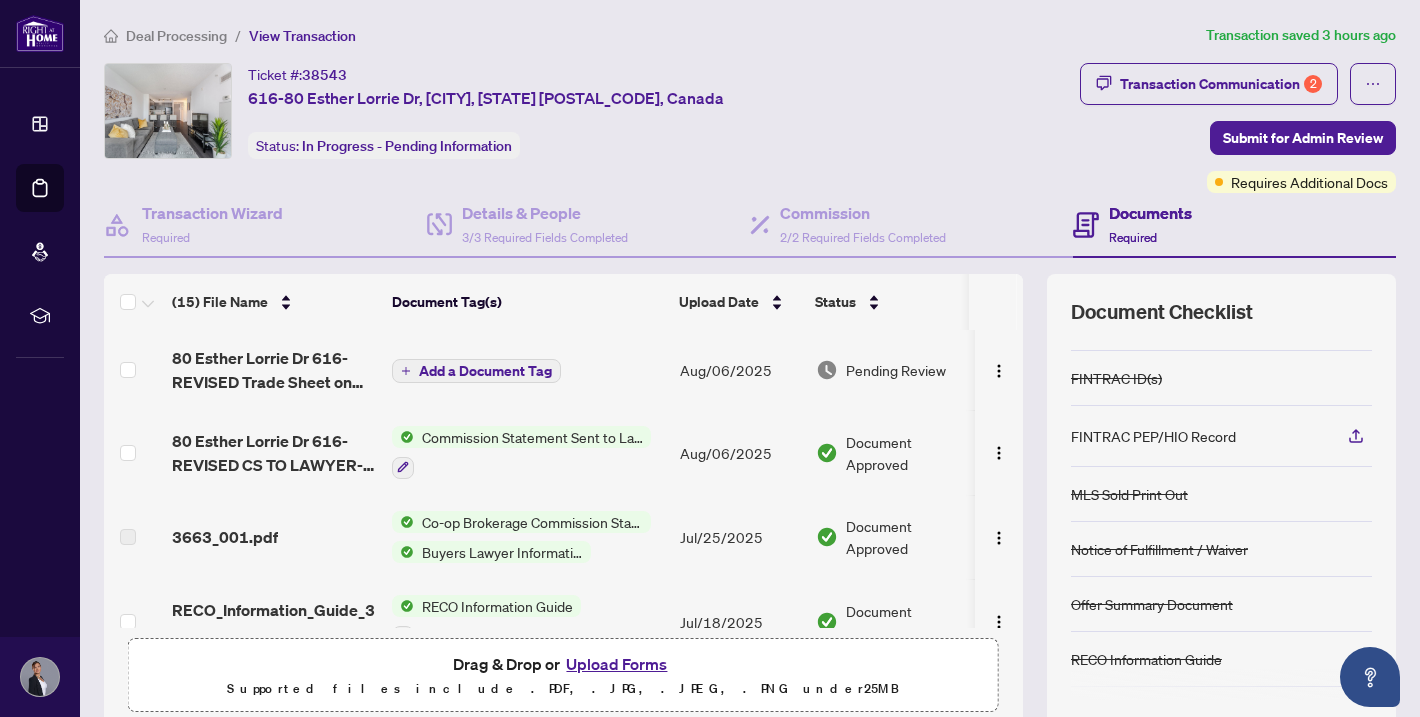 scroll, scrollTop: 164, scrollLeft: 0, axis: vertical 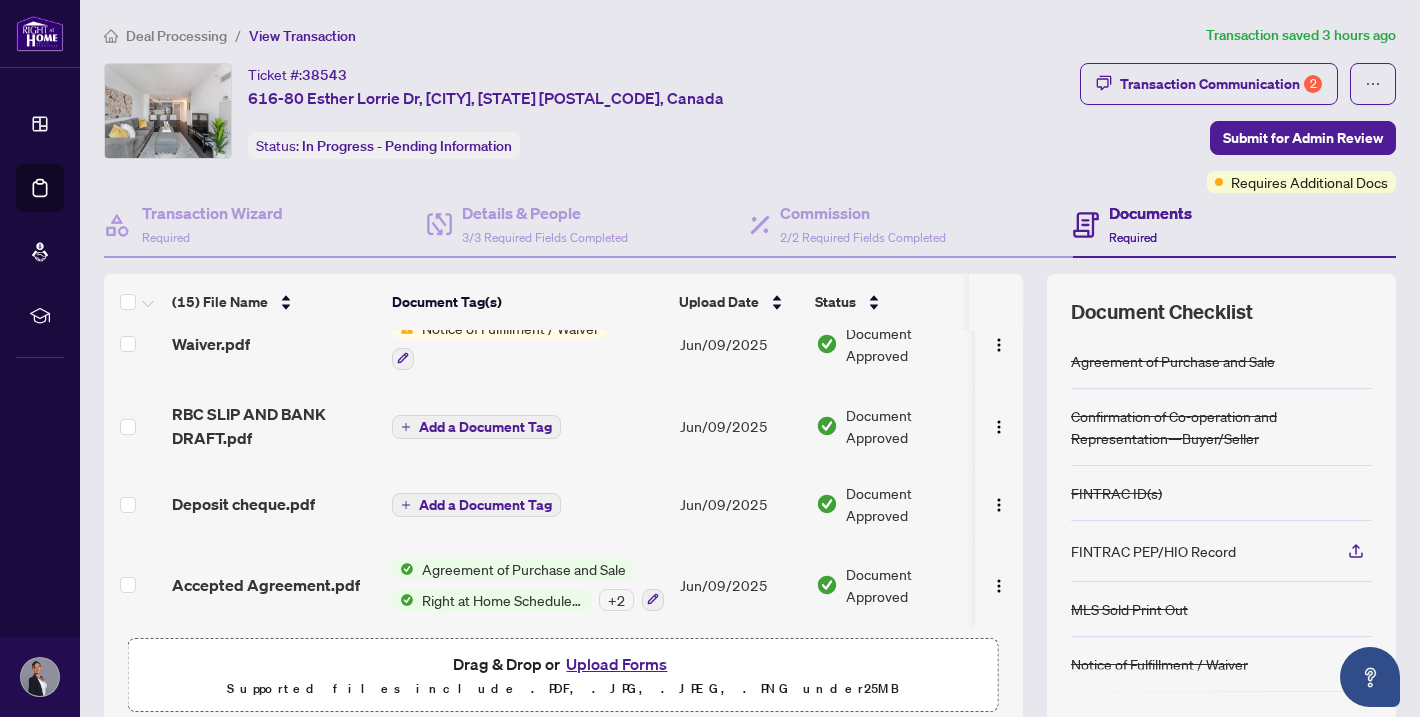 click on "Upload Forms" at bounding box center [616, 664] 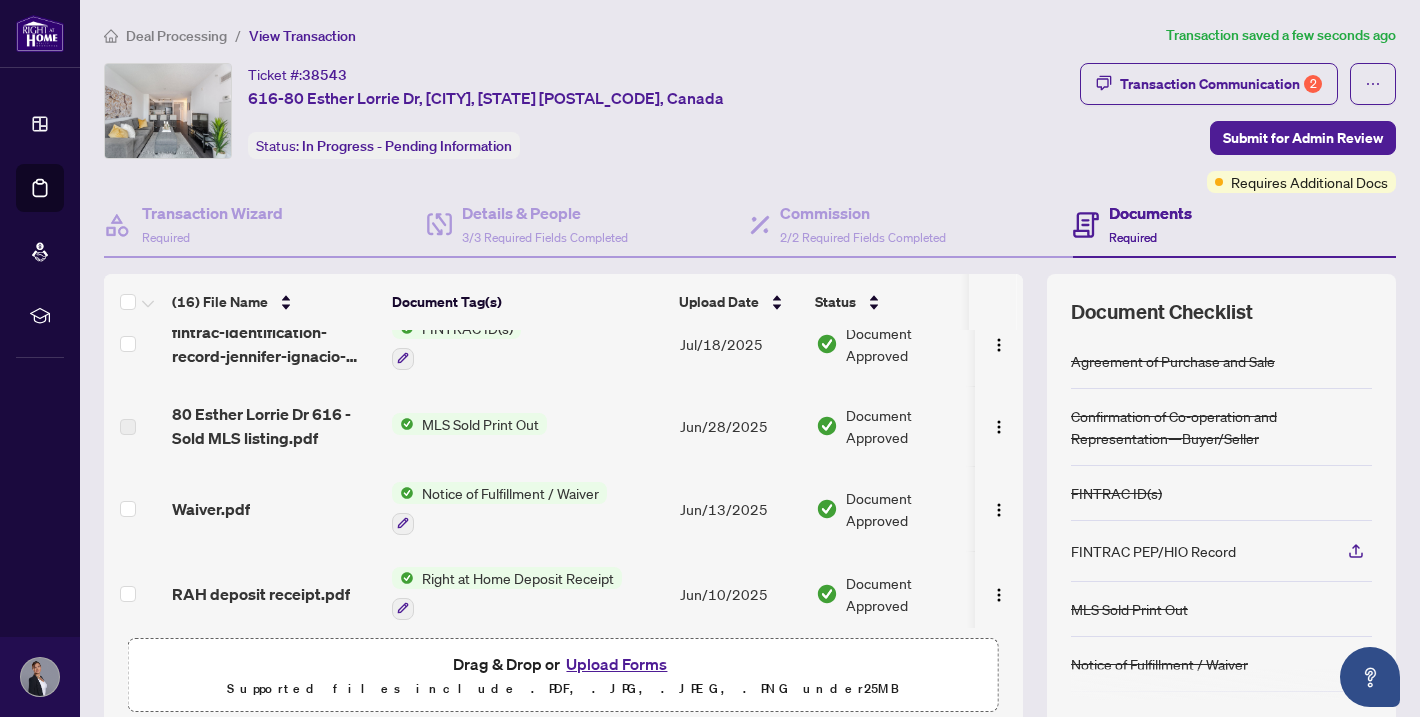 scroll, scrollTop: 0, scrollLeft: 0, axis: both 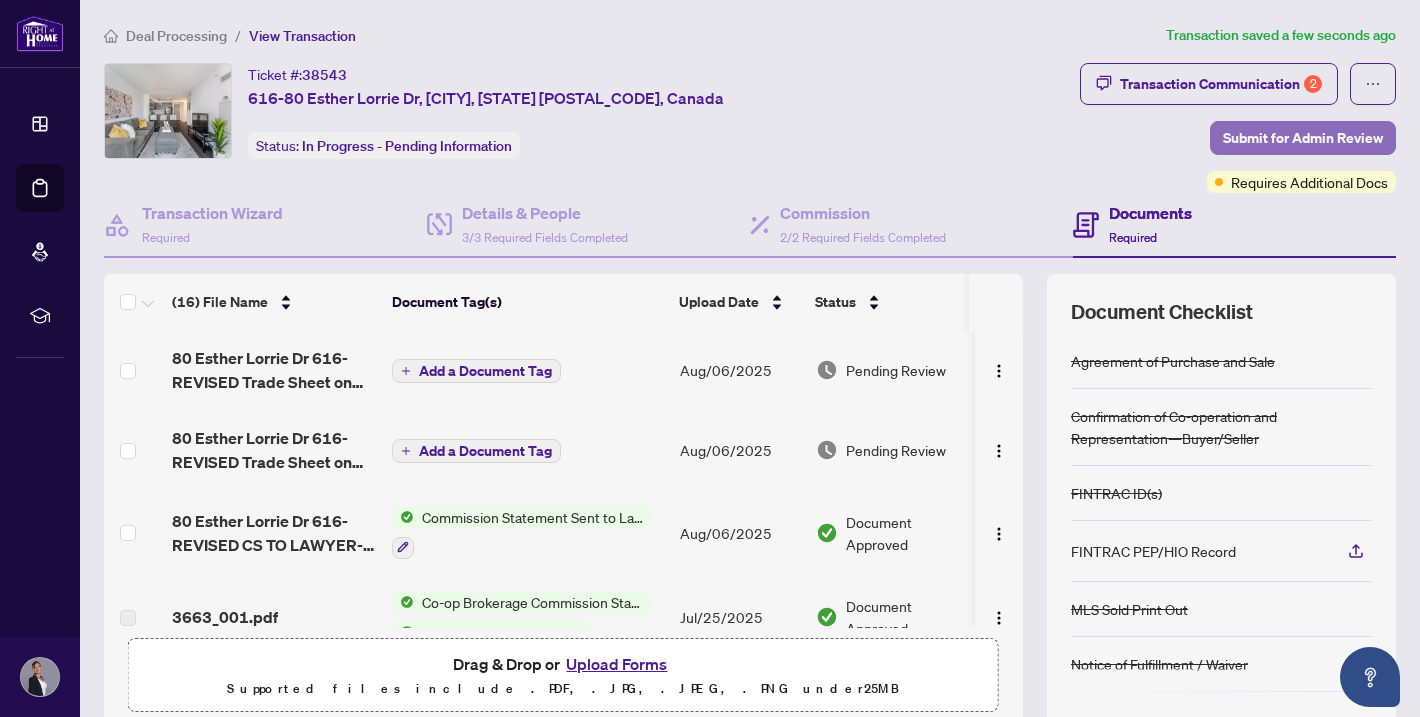 click on "Submit for Admin Review" at bounding box center [1303, 138] 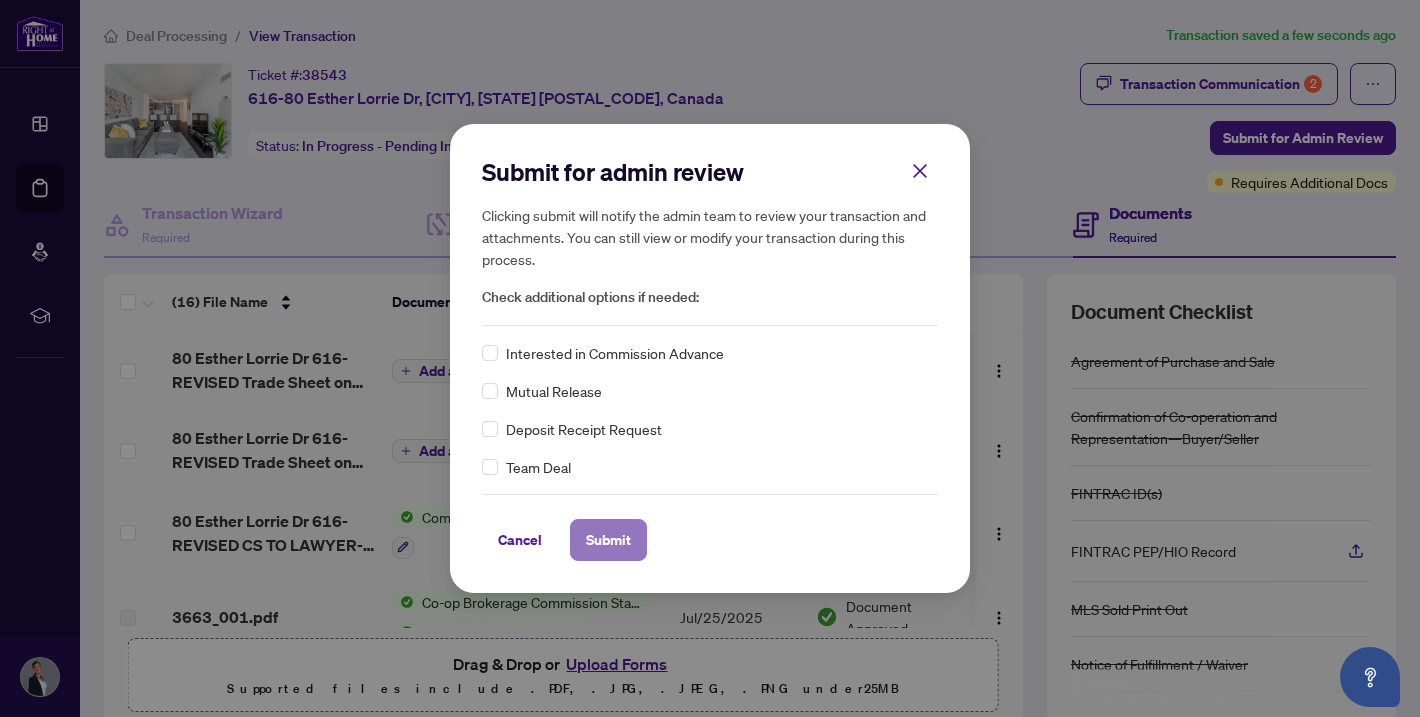click on "Submit" at bounding box center [608, 540] 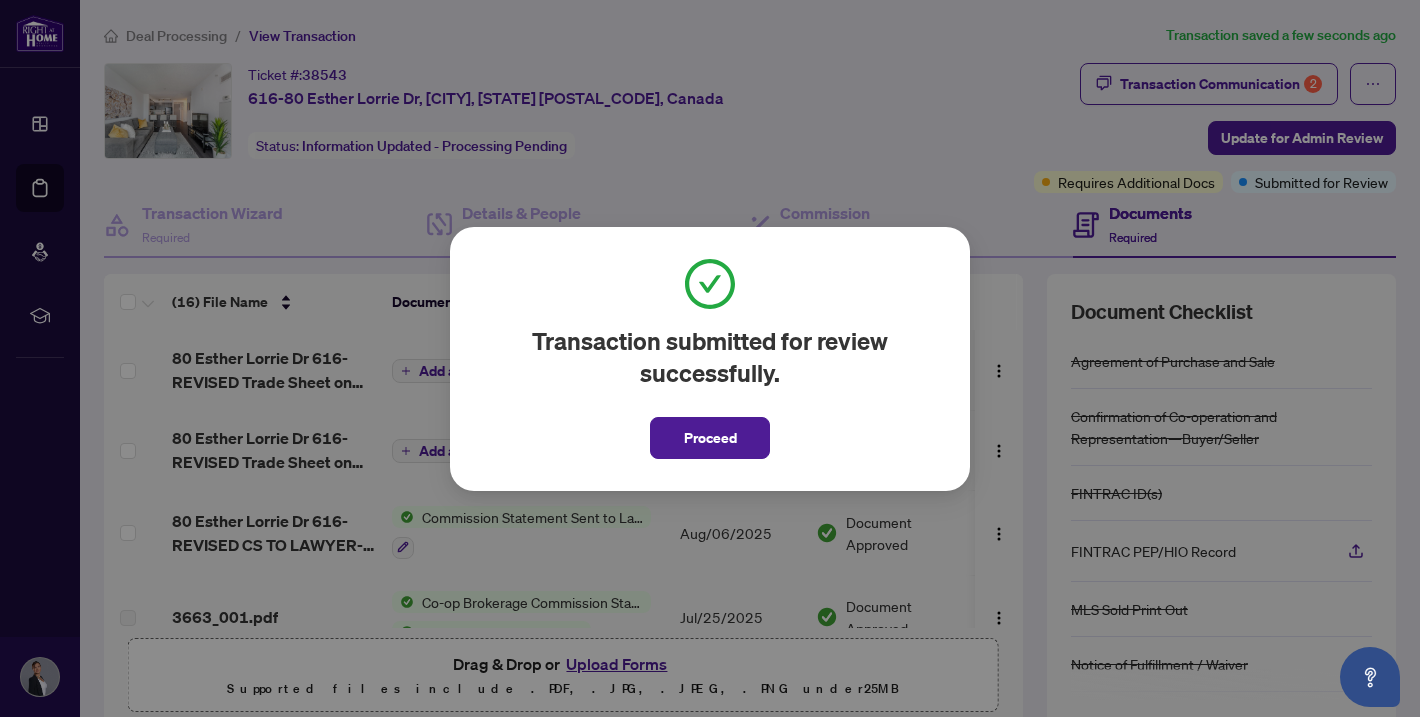 click on "Transaction submitted for review successfully. Proceed Cancel OK" at bounding box center [710, 359] 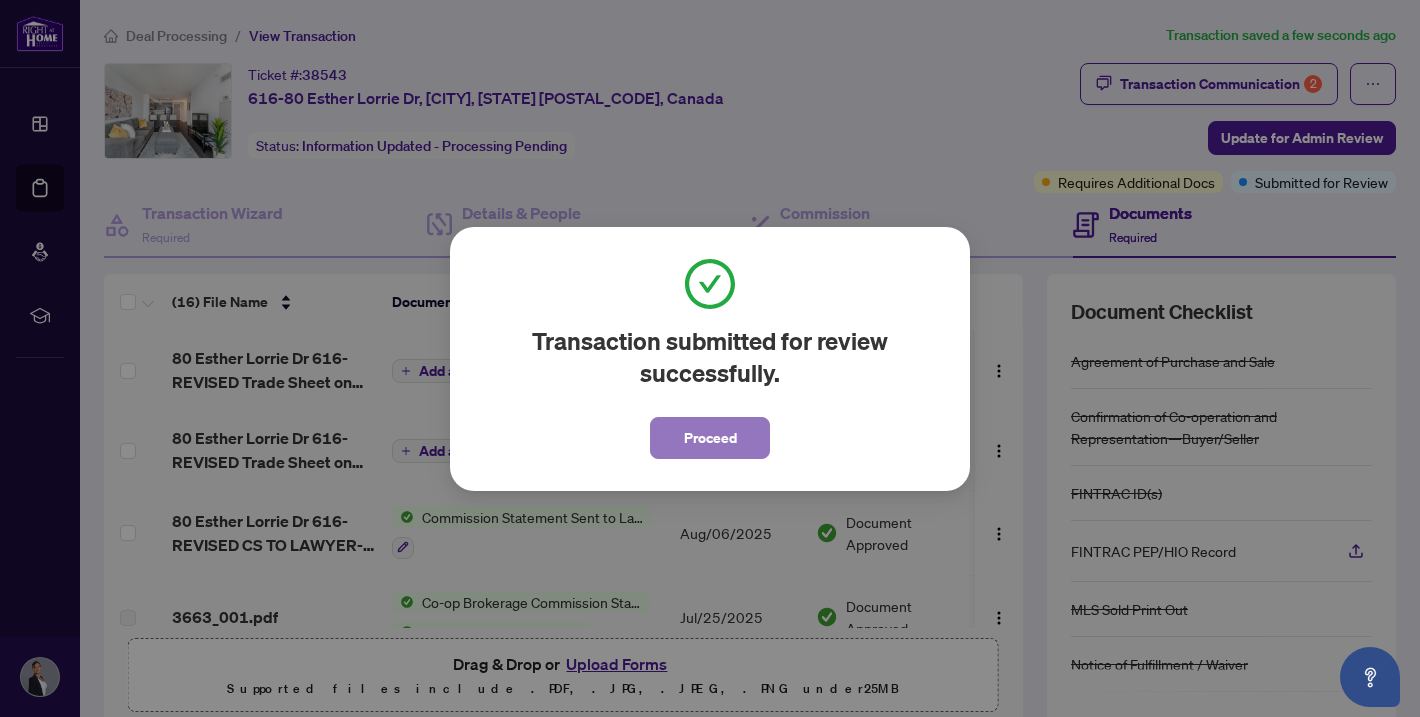 click on "Proceed" at bounding box center (710, 438) 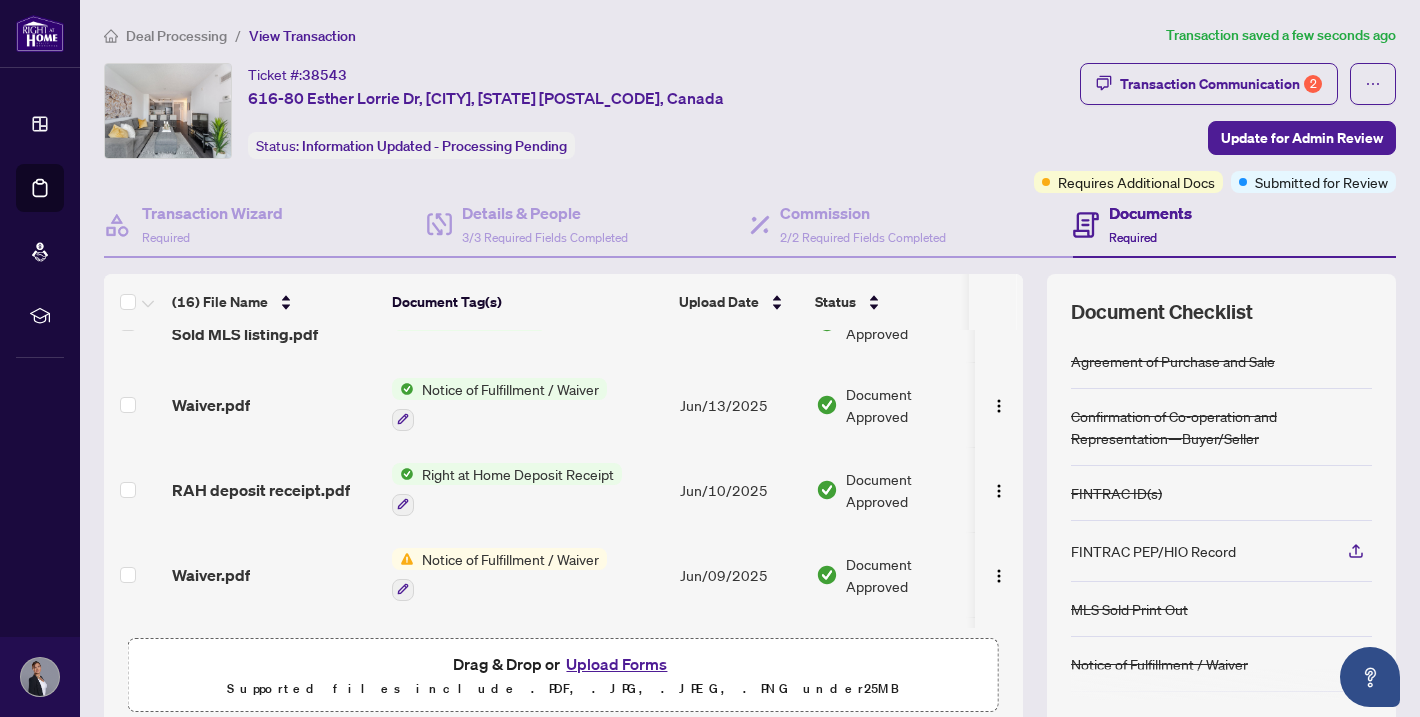scroll, scrollTop: 1034, scrollLeft: 0, axis: vertical 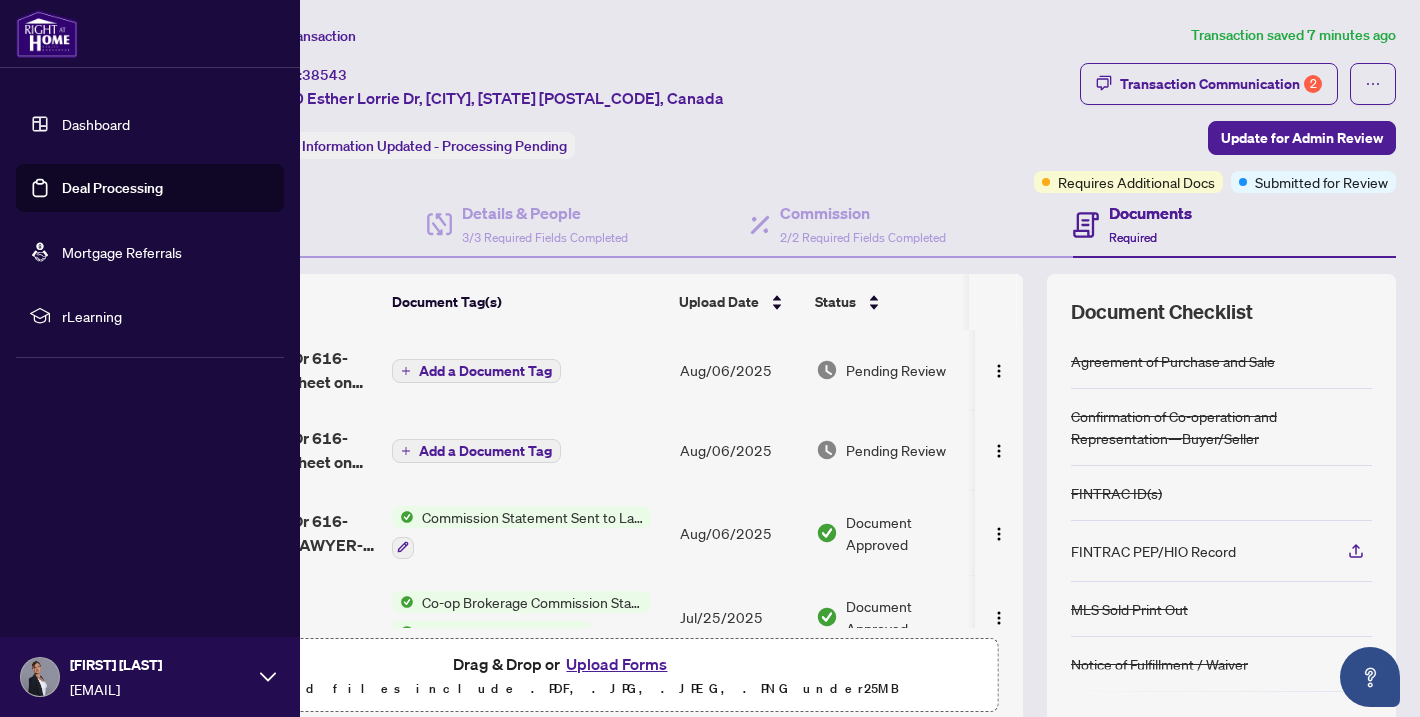 click on "Dashboard" at bounding box center [96, 124] 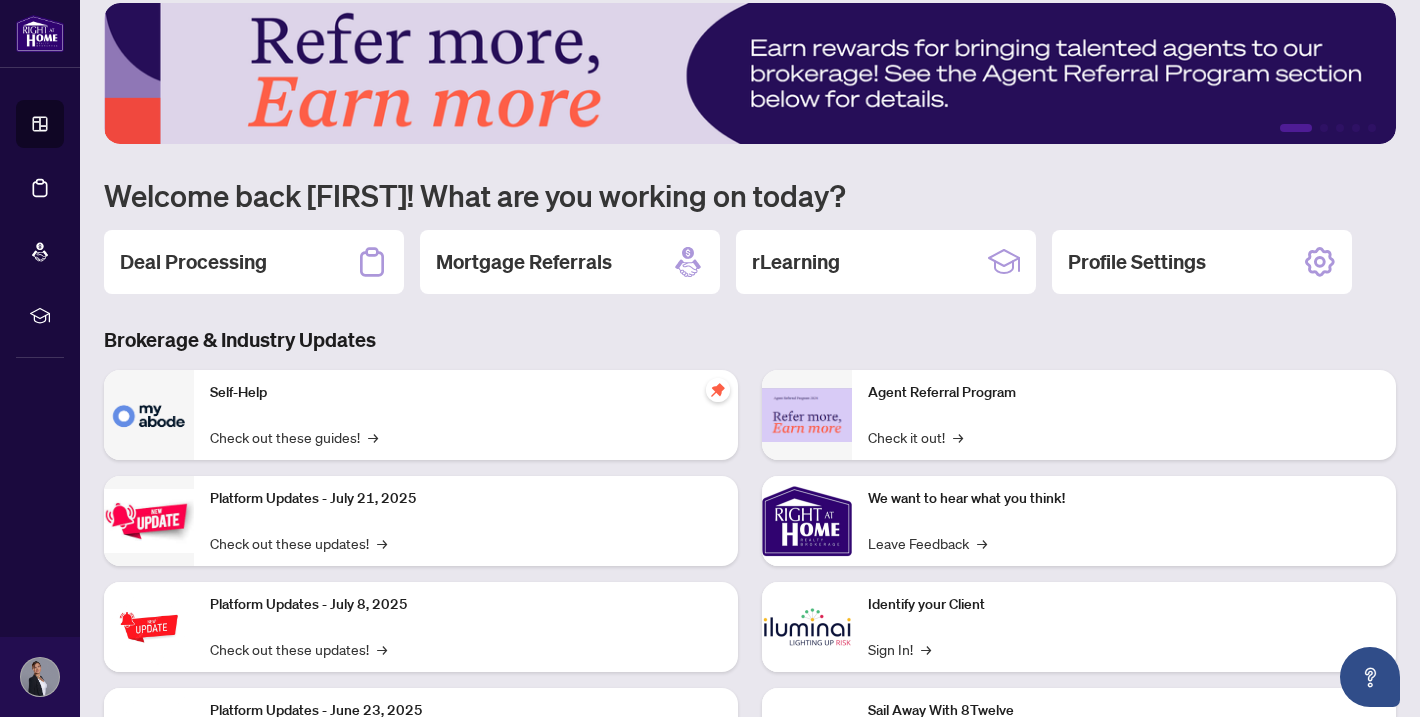 scroll, scrollTop: 0, scrollLeft: 0, axis: both 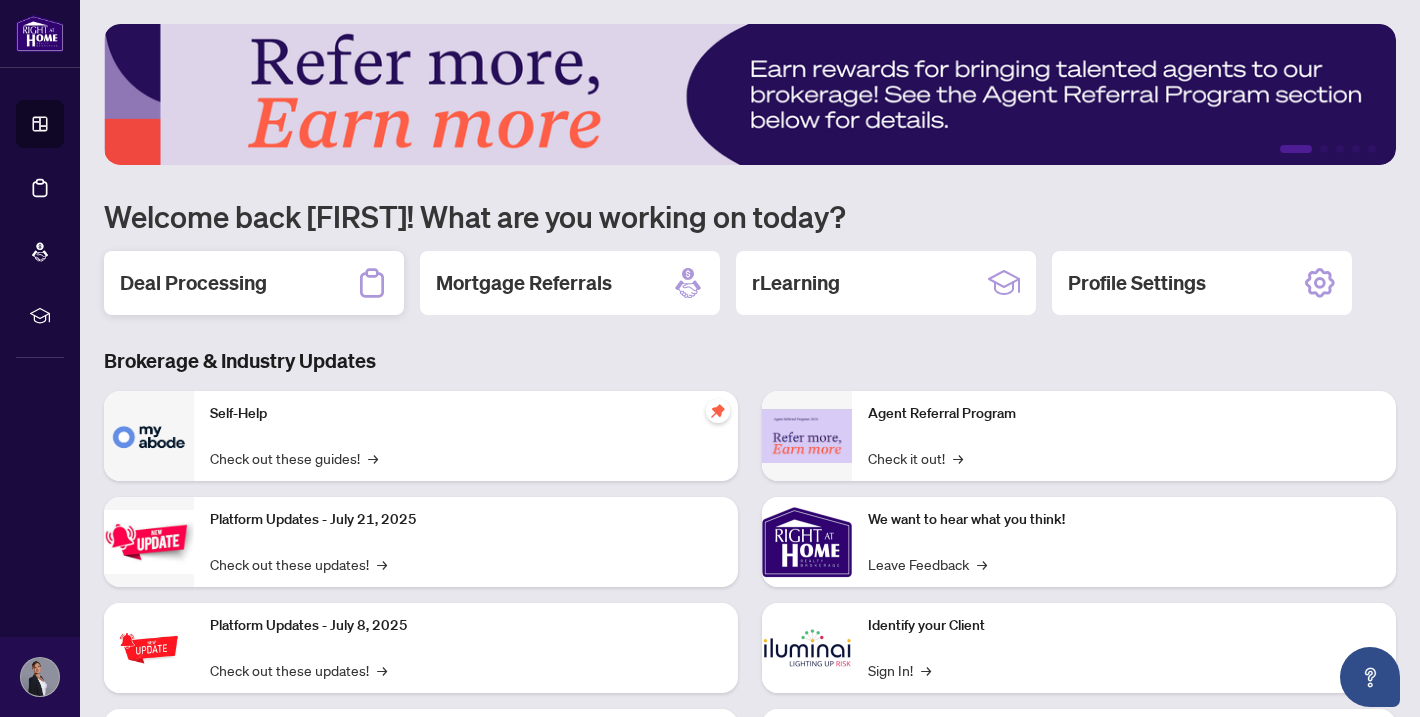 click on "Deal Processing" at bounding box center [193, 283] 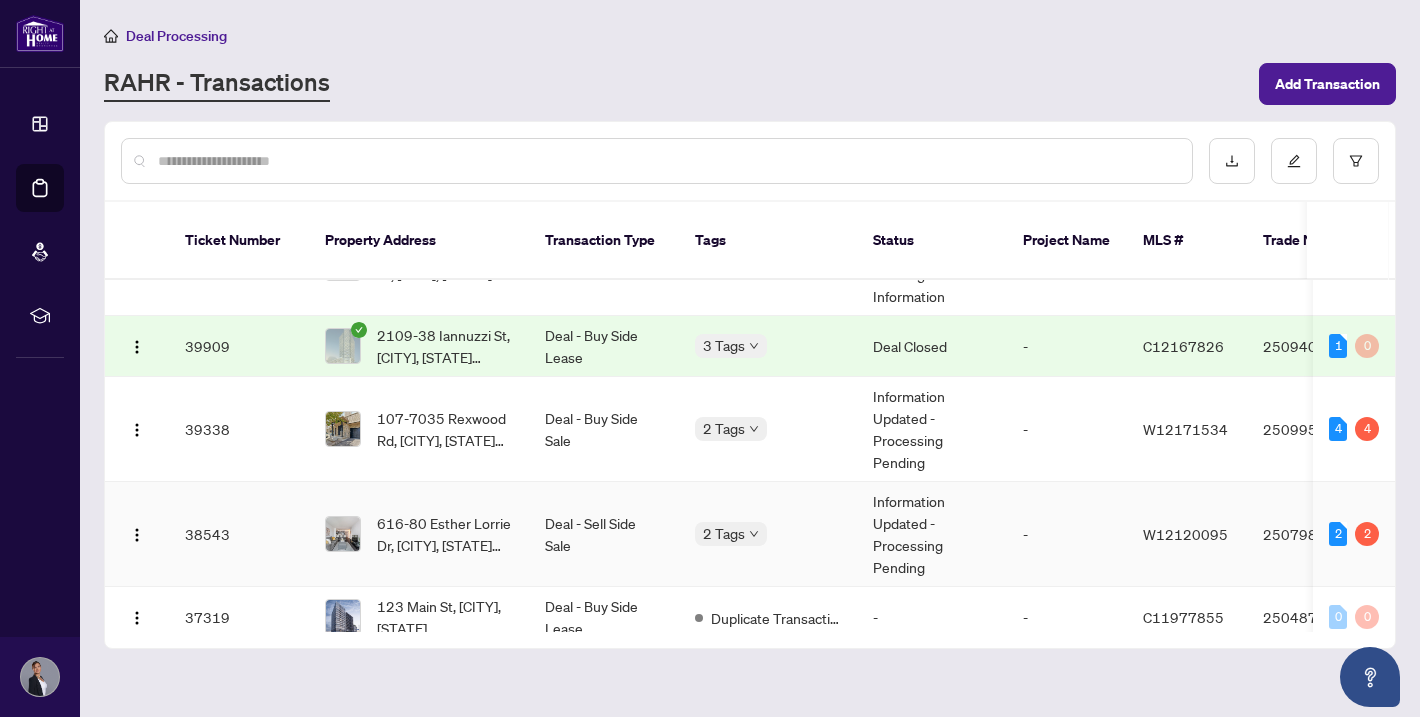 scroll, scrollTop: 64, scrollLeft: 0, axis: vertical 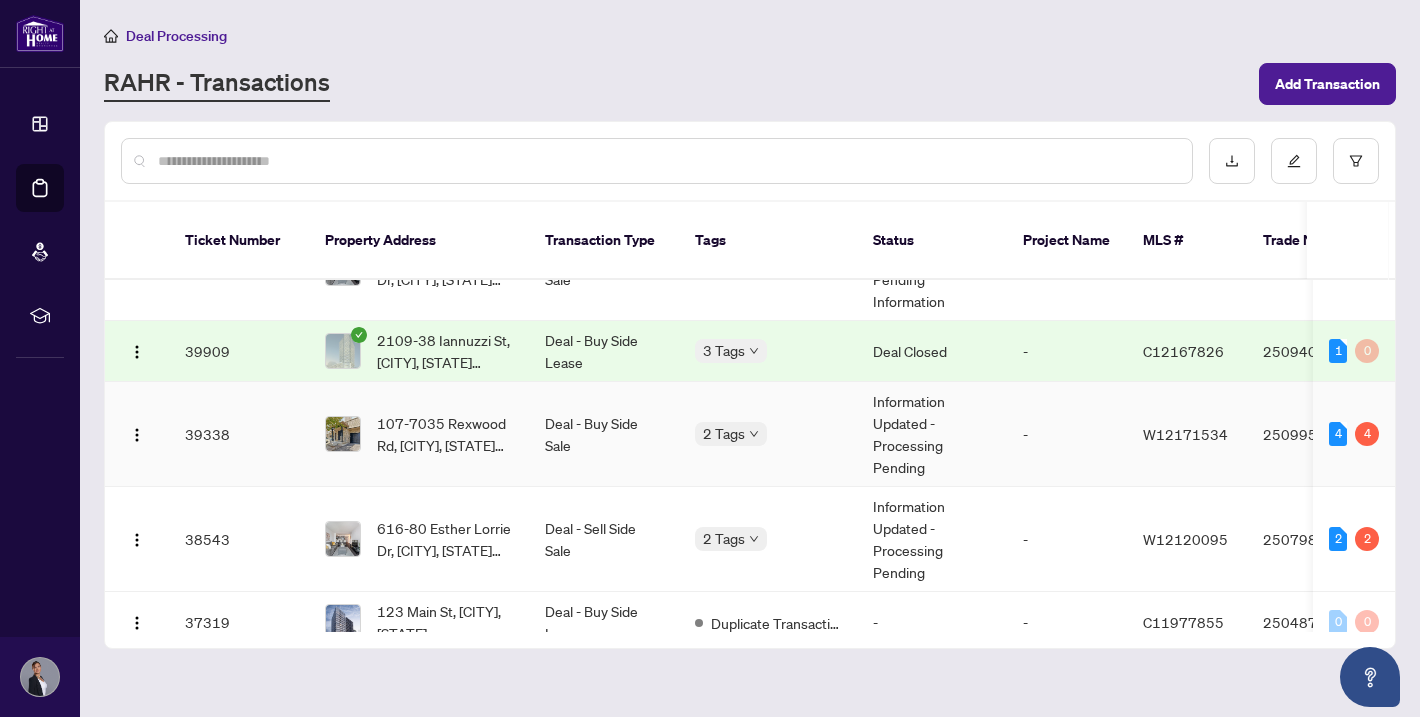 click on "Information Updated - Processing Pending" at bounding box center [932, 434] 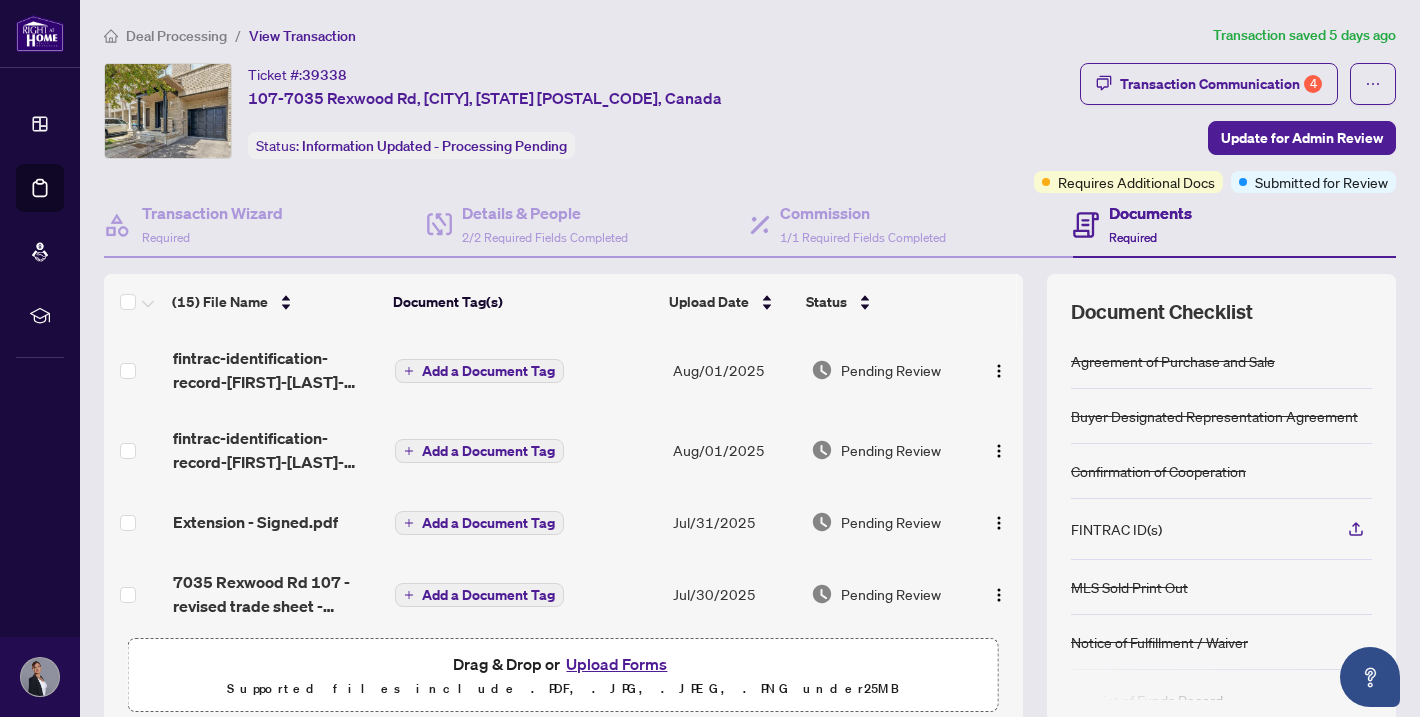 scroll, scrollTop: 93, scrollLeft: 0, axis: vertical 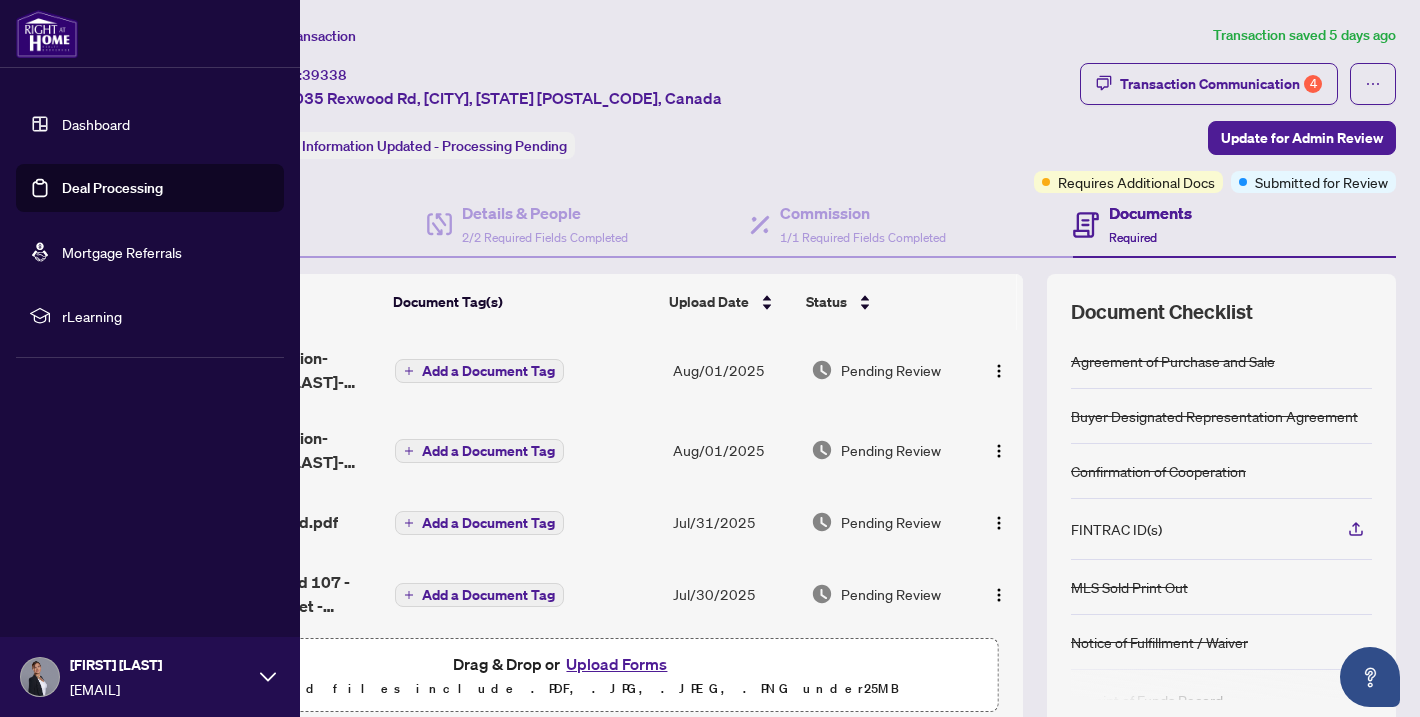click on "Dashboard" at bounding box center (96, 124) 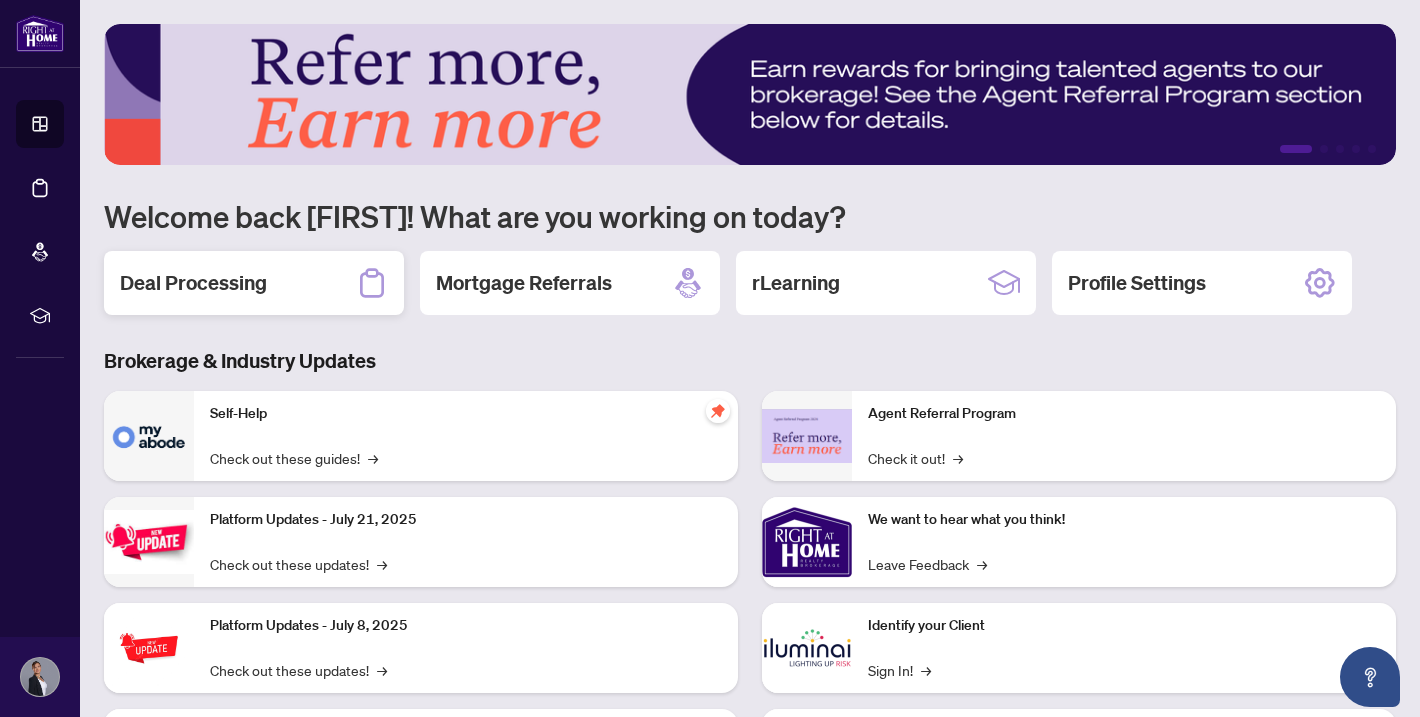 click on "Deal Processing" at bounding box center (193, 283) 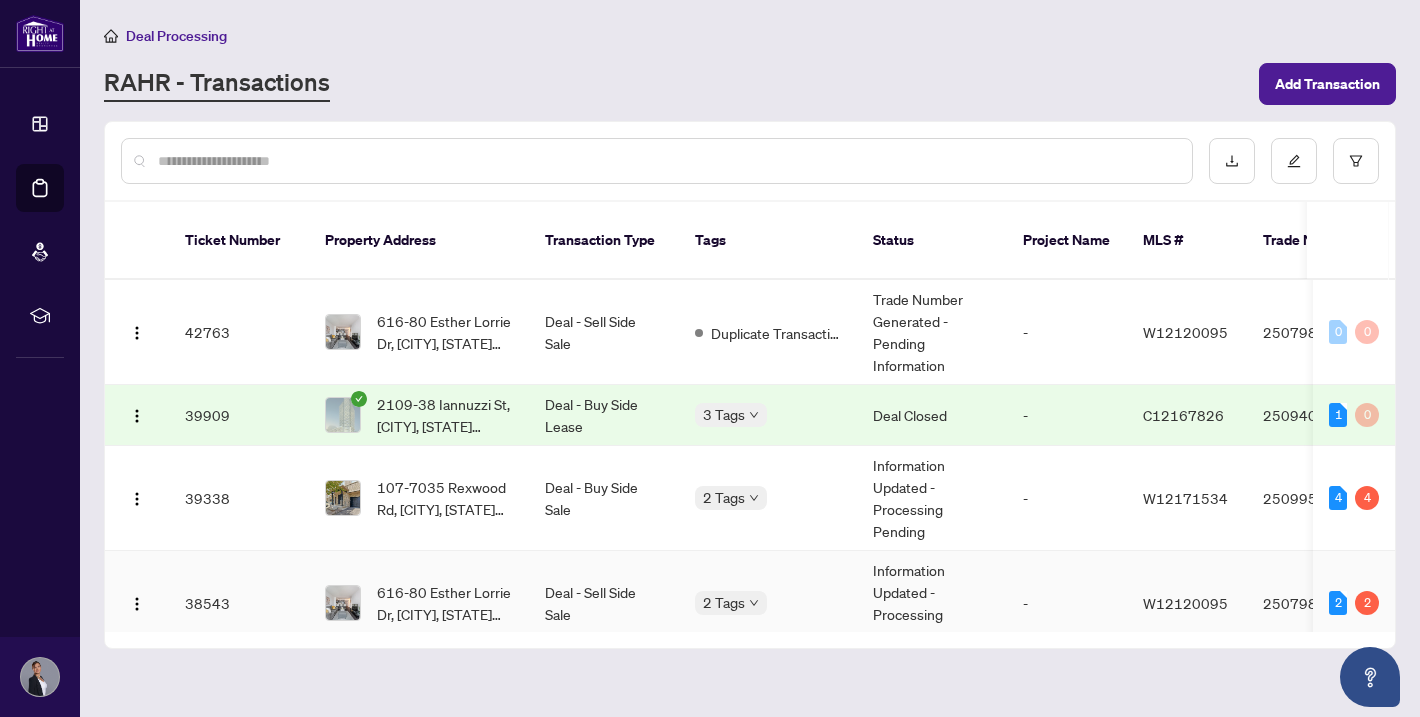 scroll, scrollTop: 117, scrollLeft: 0, axis: vertical 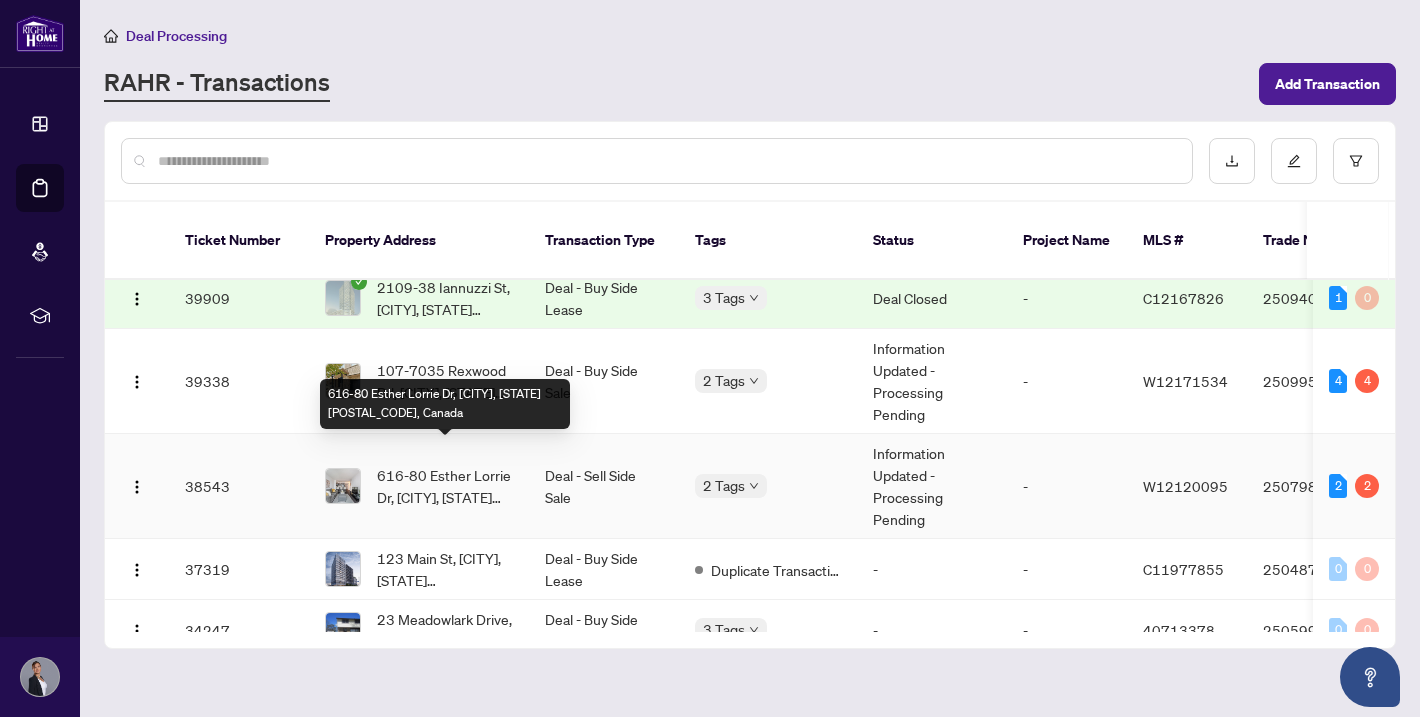 click on "616-80 Esther Lorrie Dr, [CITY], [STATE] [POSTAL_CODE], Canada" at bounding box center (445, 486) 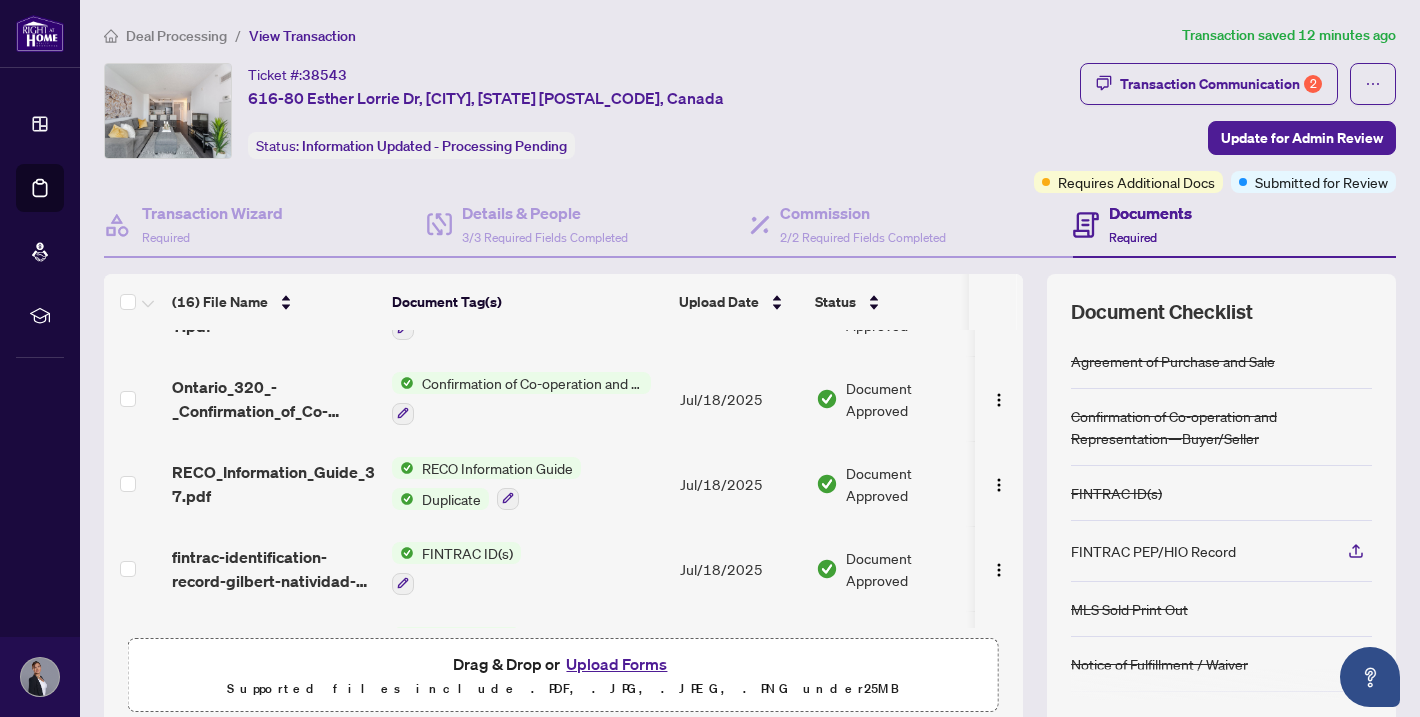 scroll, scrollTop: 397, scrollLeft: 0, axis: vertical 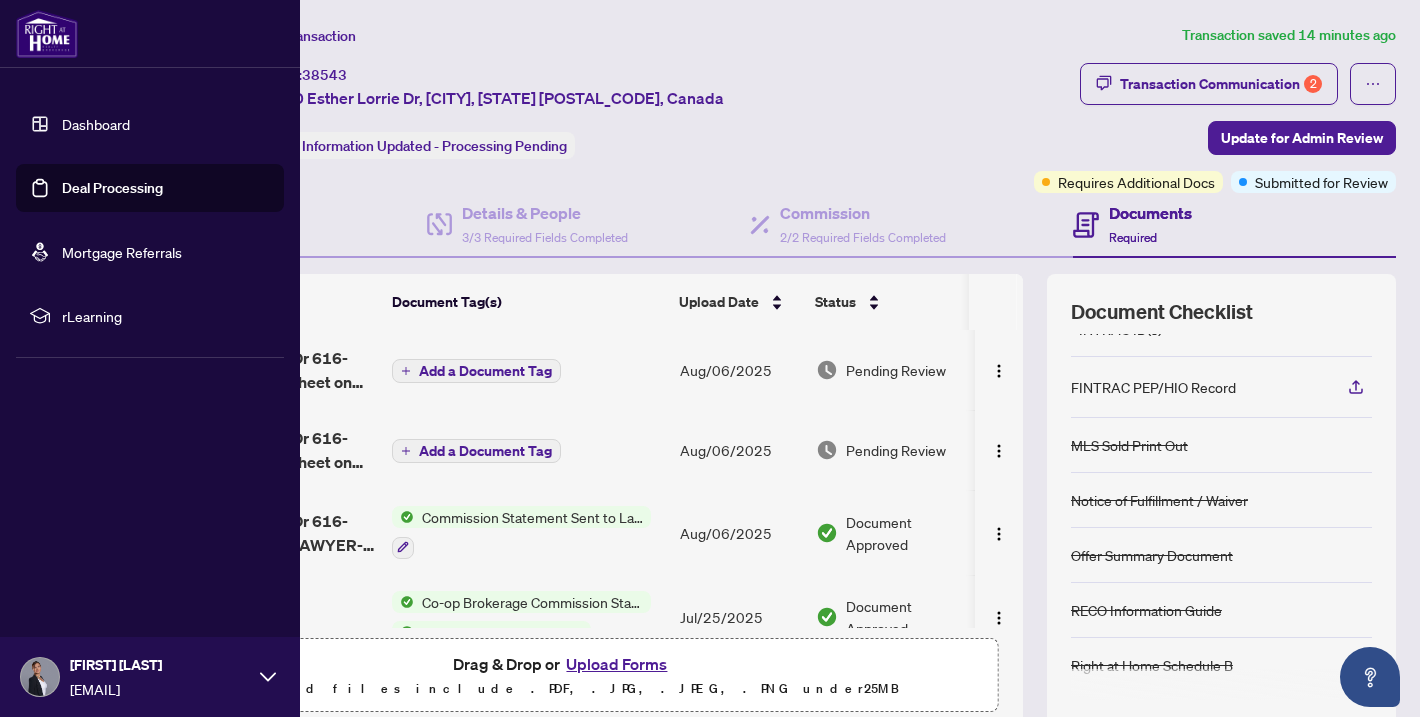 click on "Dashboard" at bounding box center [96, 124] 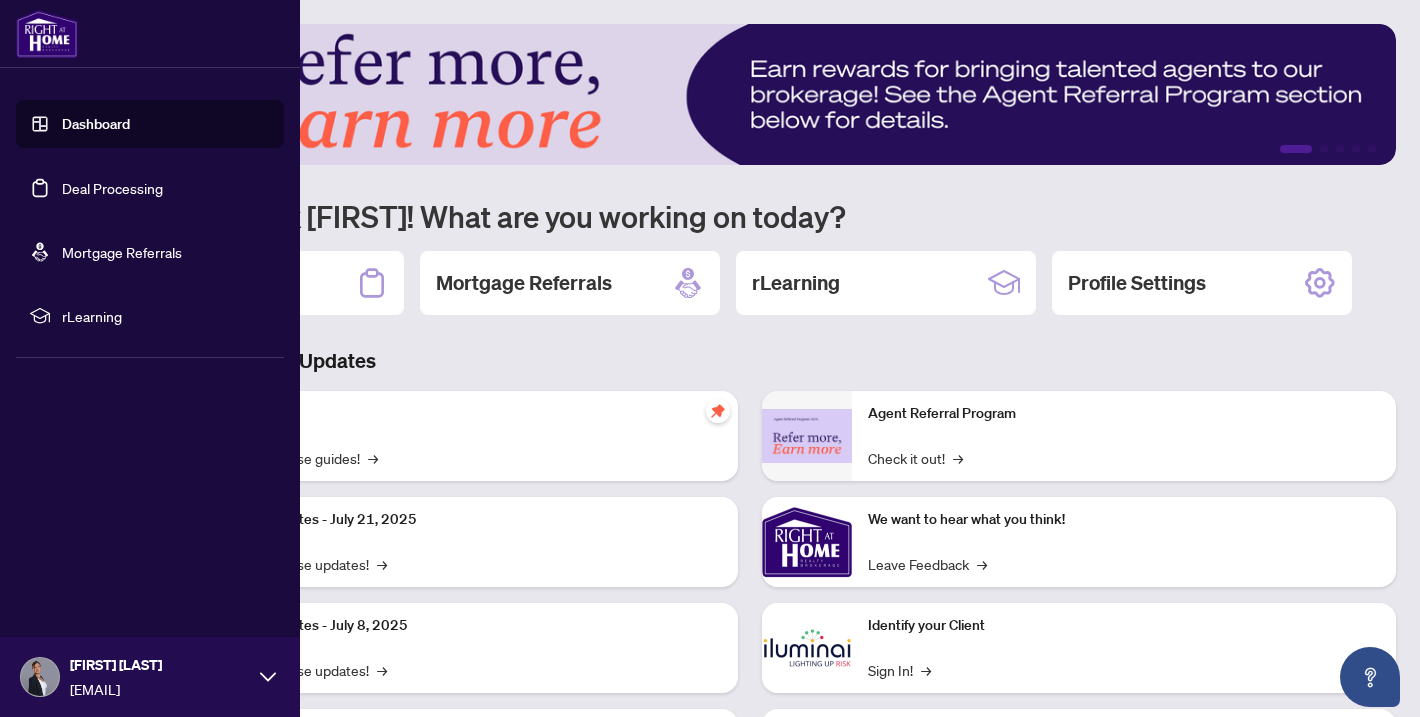 click on "Dashboard" at bounding box center (96, 124) 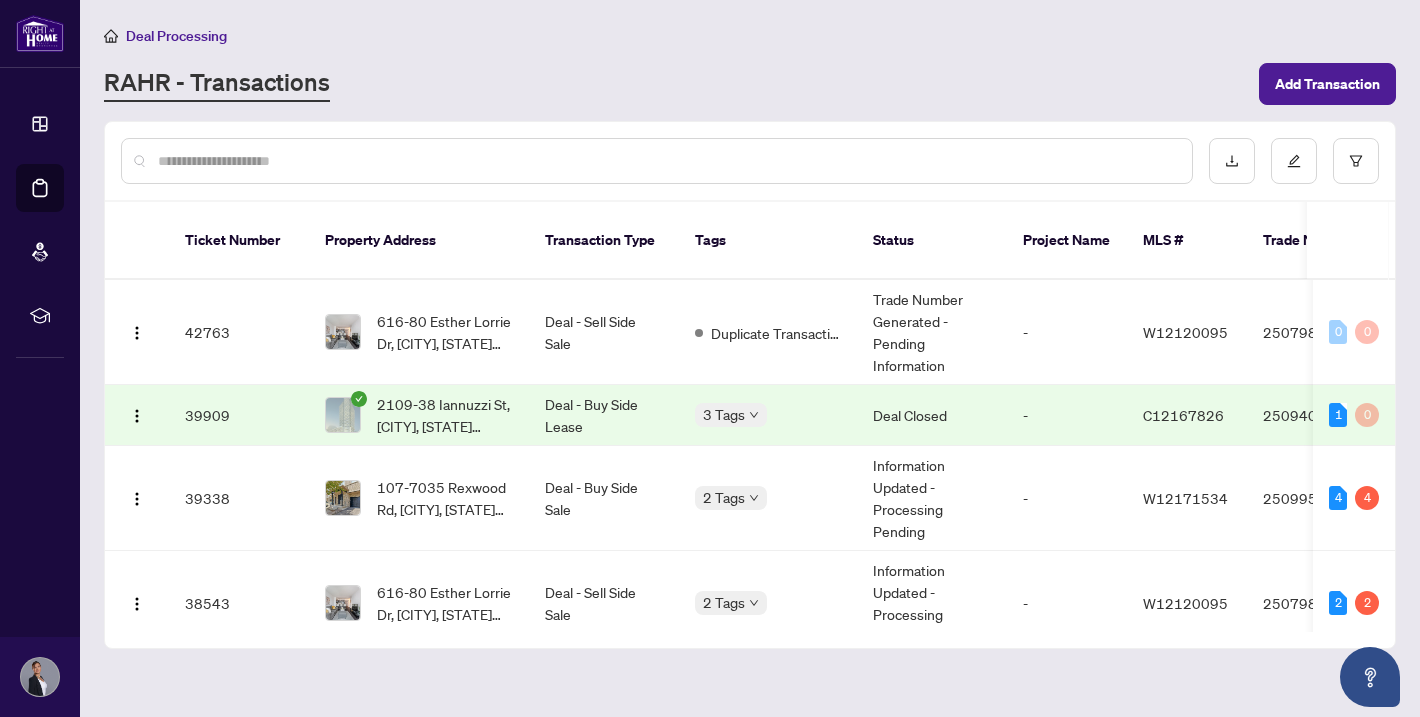 click on "Deal Processing" at bounding box center (750, 35) 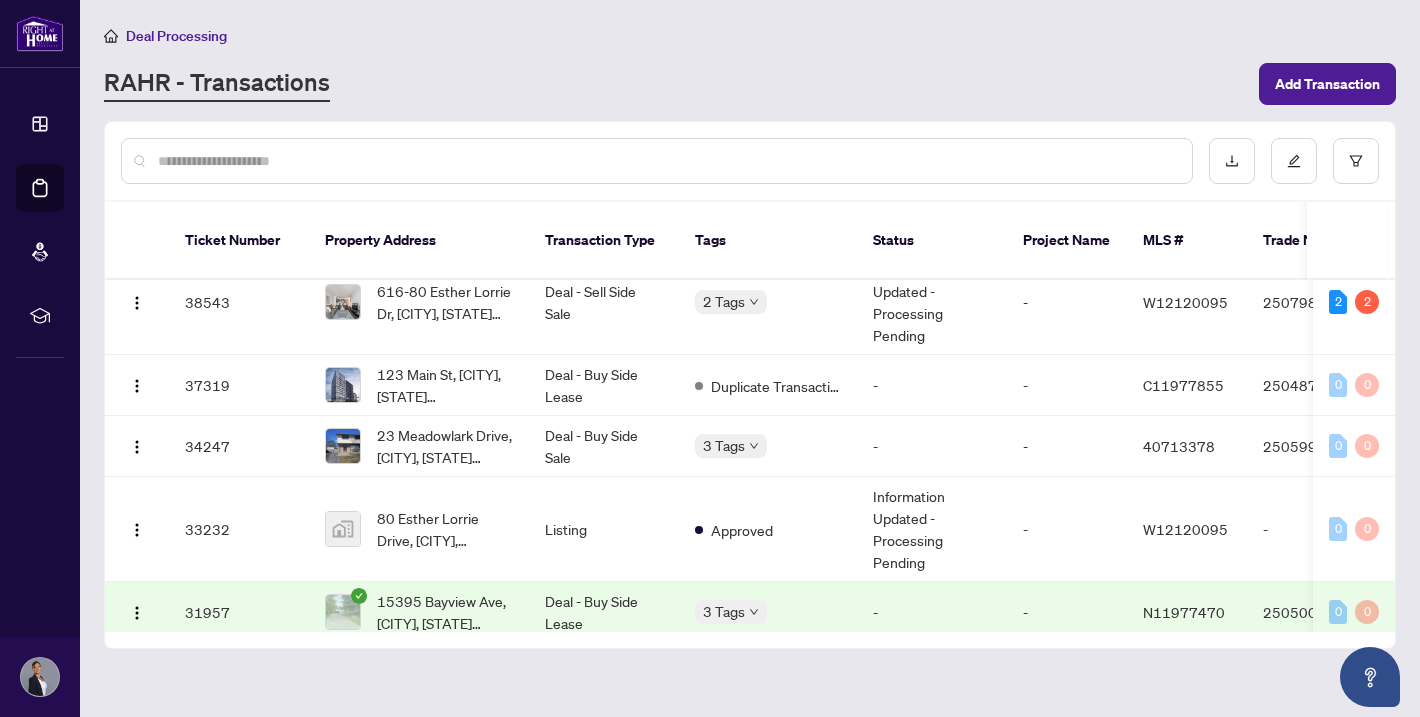 scroll, scrollTop: 0, scrollLeft: 0, axis: both 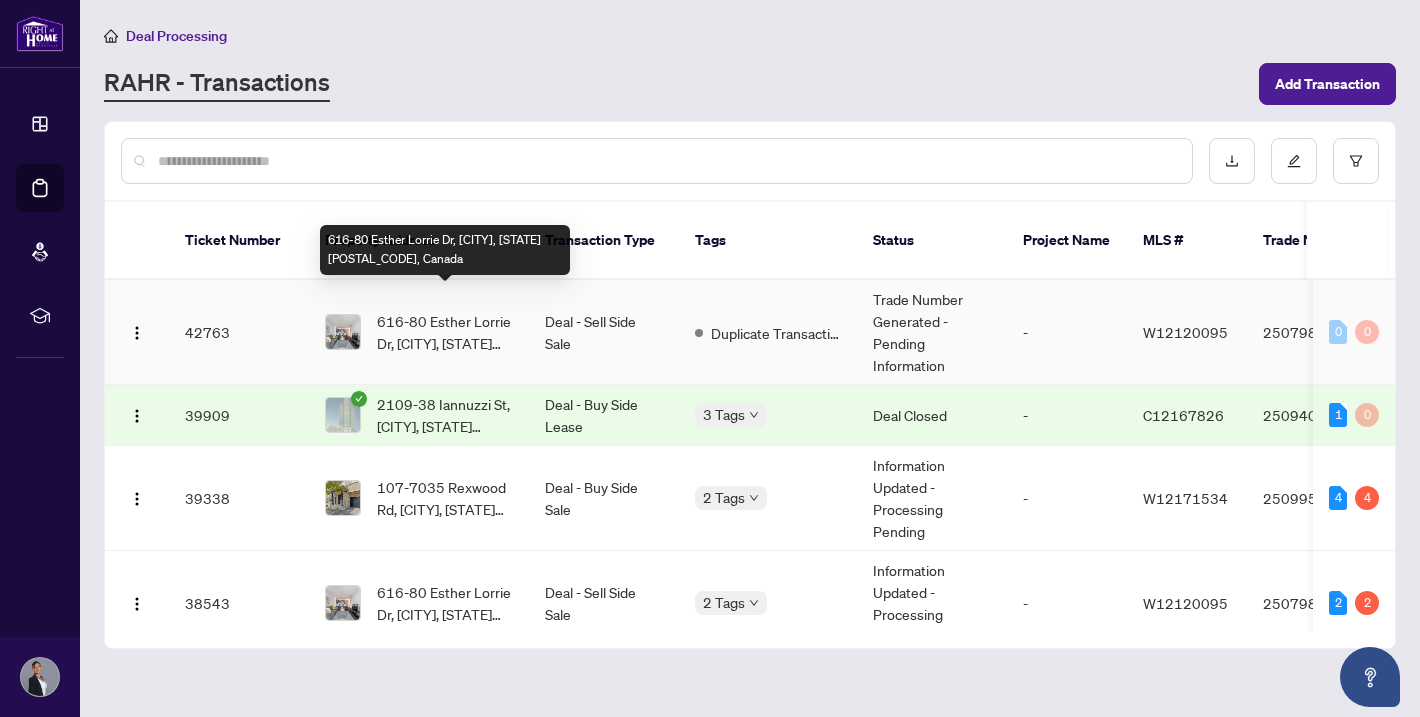 click on "616-80 Esther Lorrie Dr, [CITY], [STATE] [POSTAL_CODE], Canada" at bounding box center (445, 332) 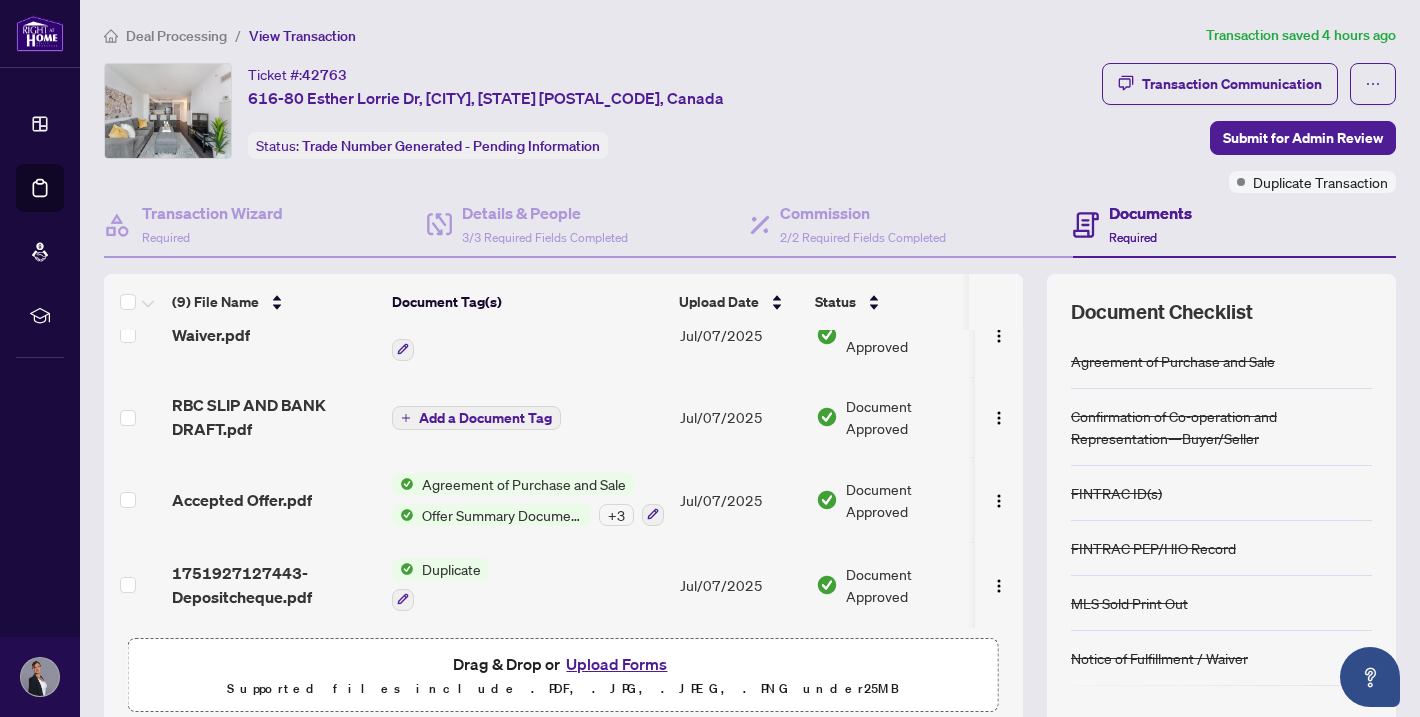 scroll, scrollTop: 0, scrollLeft: 0, axis: both 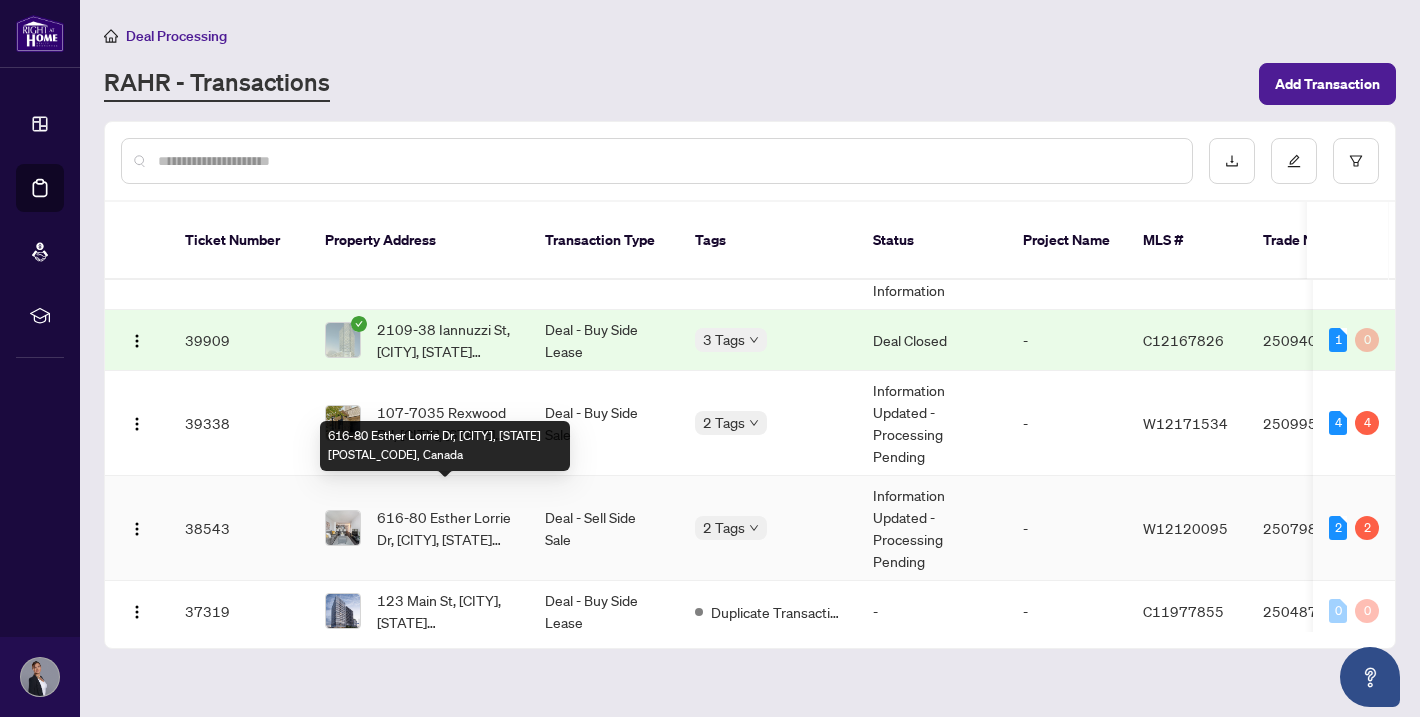 click on "616-80 Esther Lorrie Dr, [CITY], [STATE] [POSTAL_CODE], Canada" at bounding box center (445, 528) 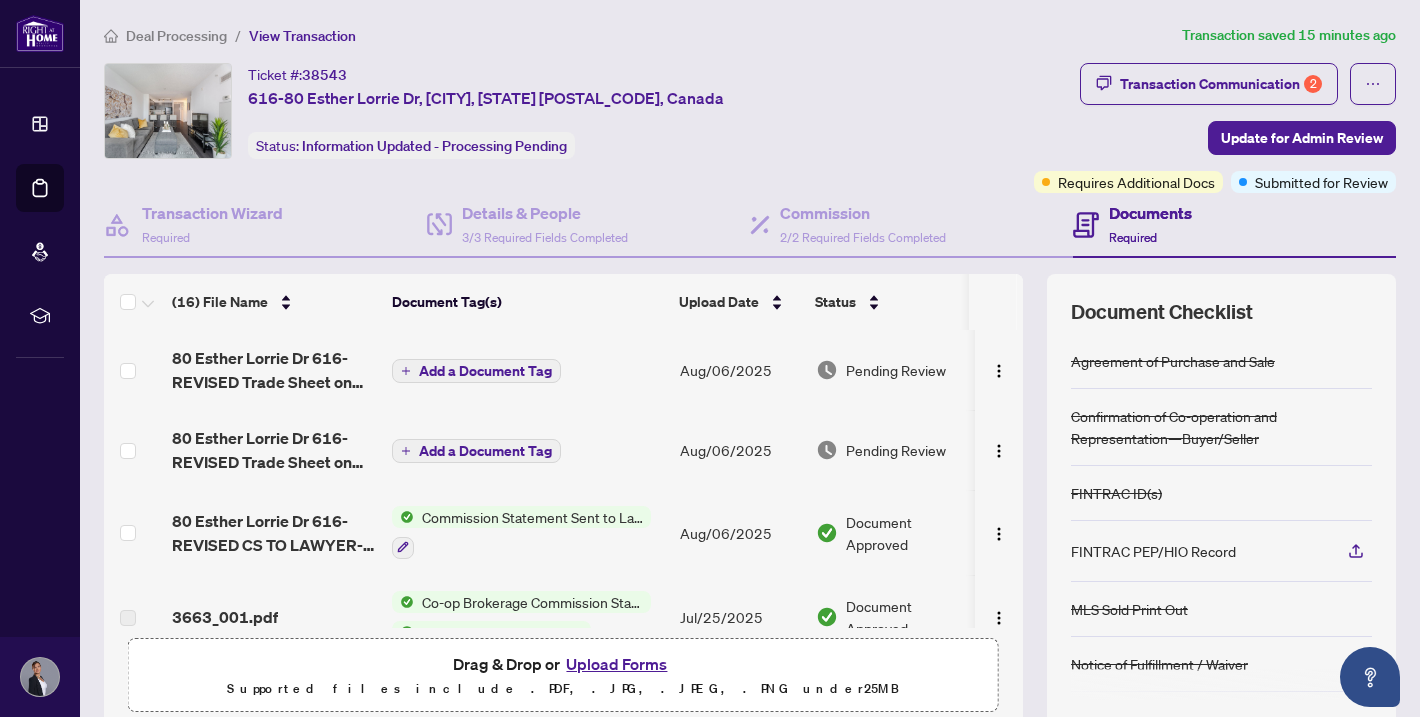 scroll, scrollTop: 154, scrollLeft: 0, axis: vertical 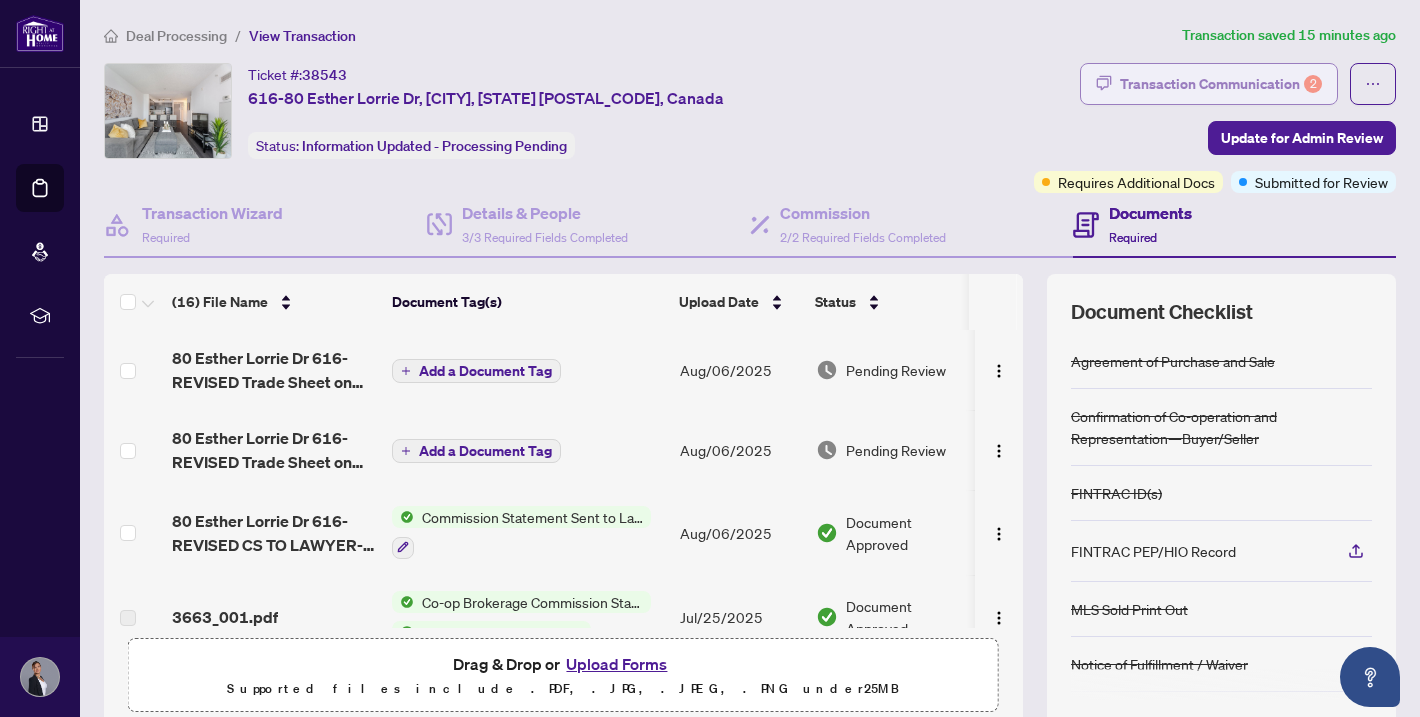 click on "Transaction Communication 2" at bounding box center (1221, 84) 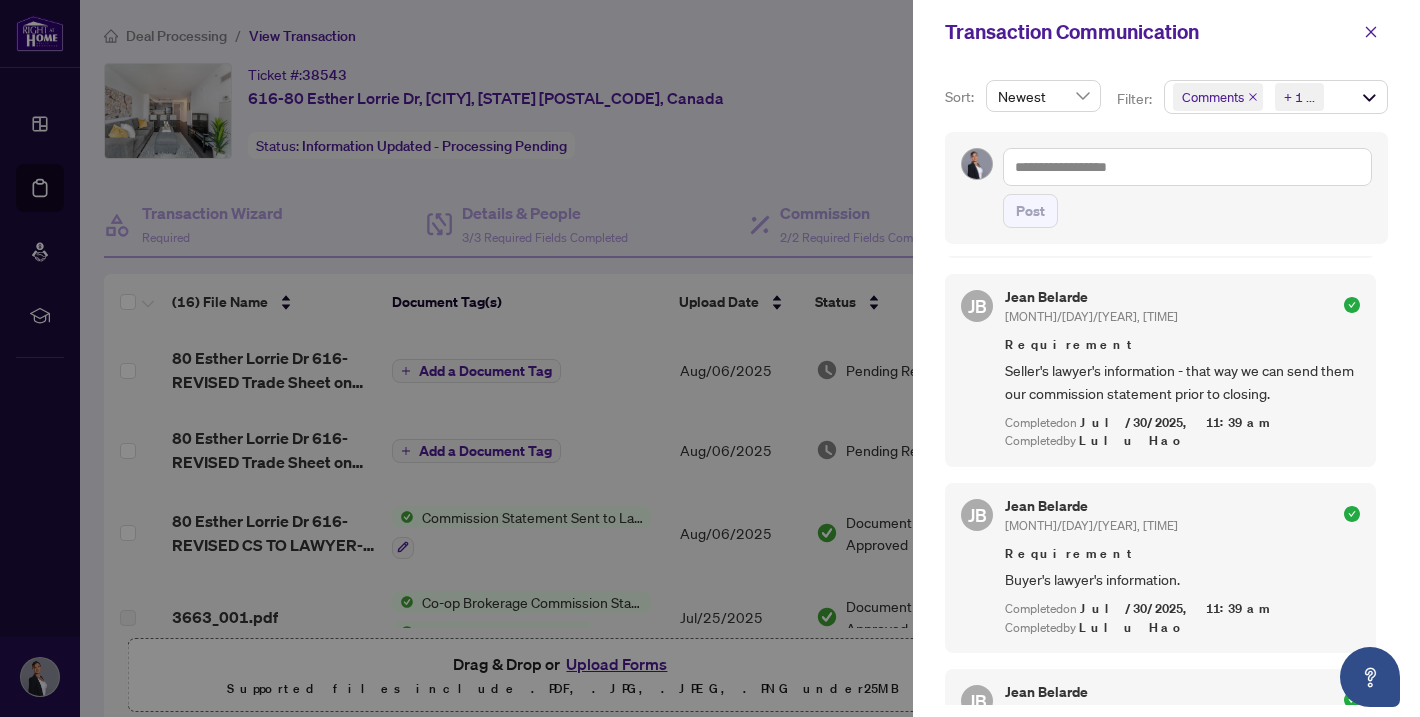 scroll, scrollTop: 2883, scrollLeft: 0, axis: vertical 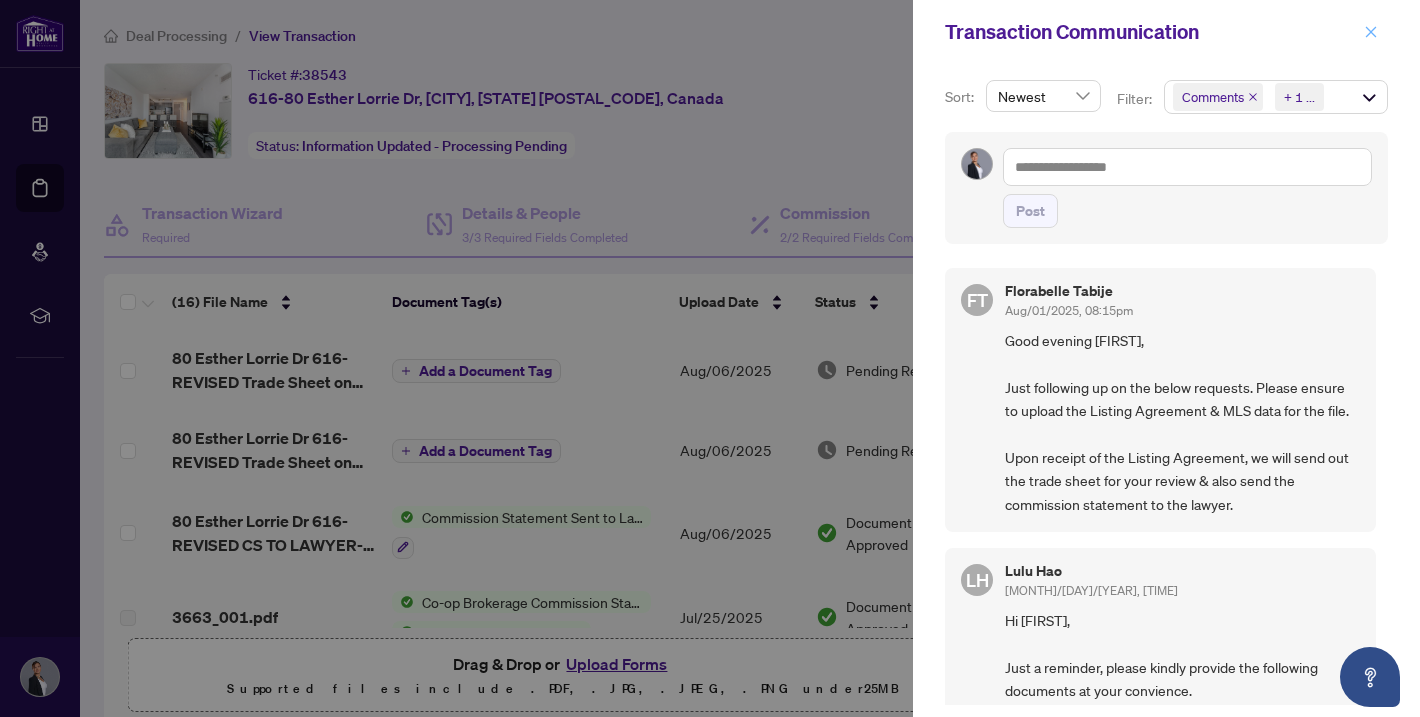 click 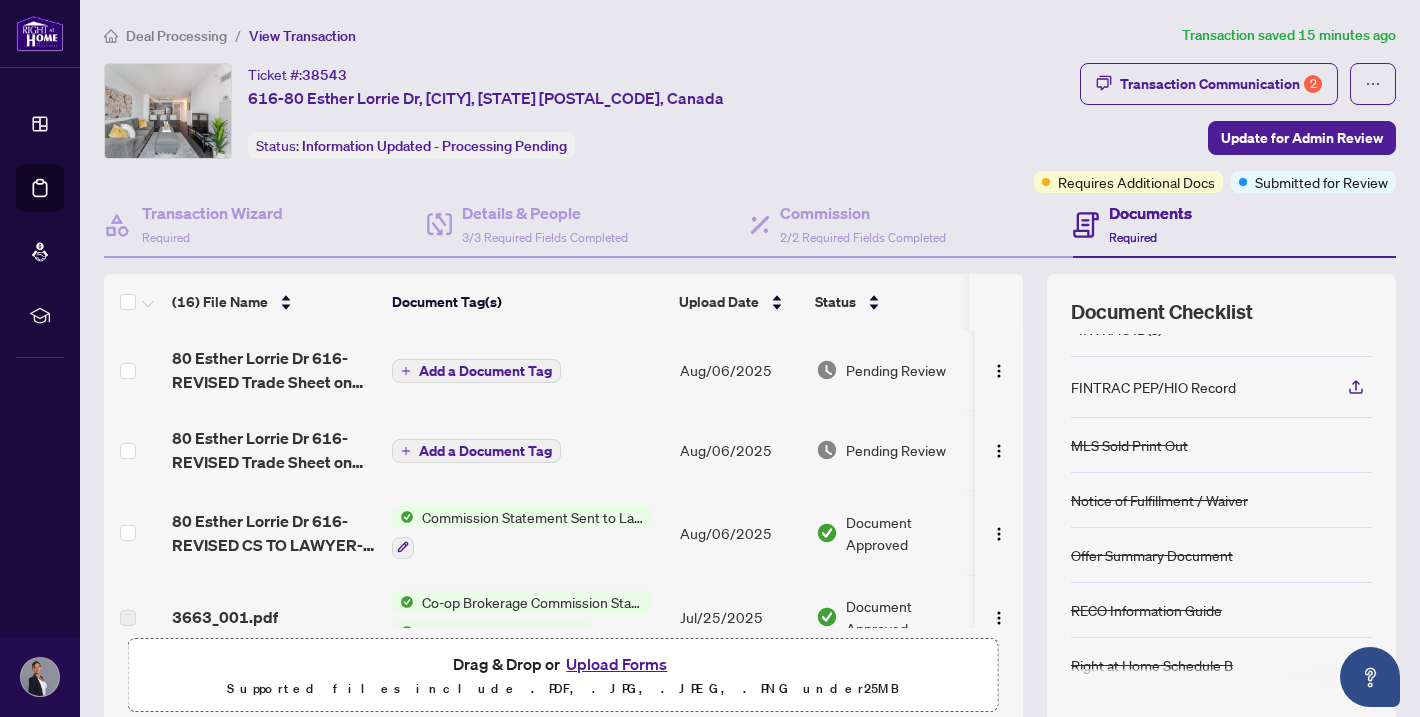 scroll, scrollTop: 0, scrollLeft: 0, axis: both 